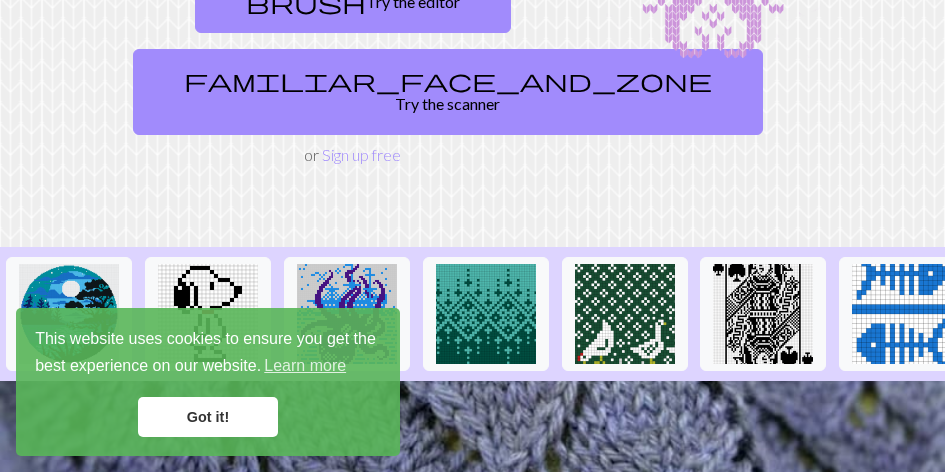 scroll, scrollTop: 200, scrollLeft: 0, axis: vertical 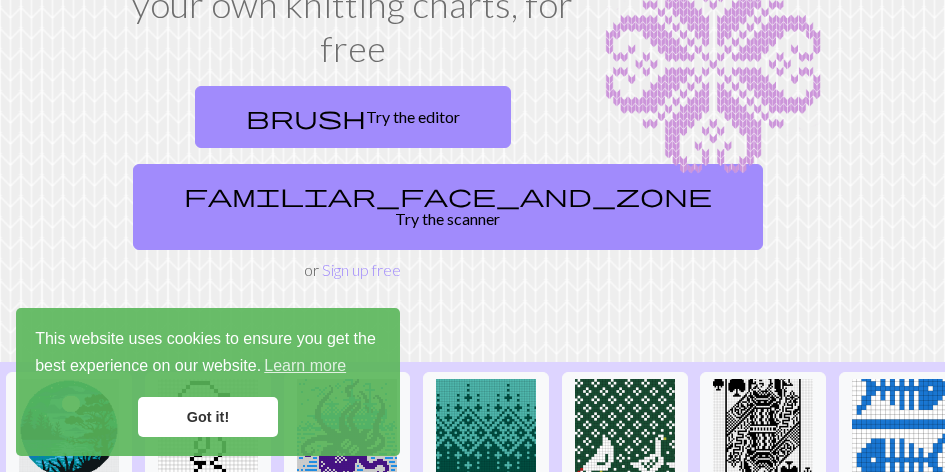 click on "Got it!" at bounding box center [208, 417] 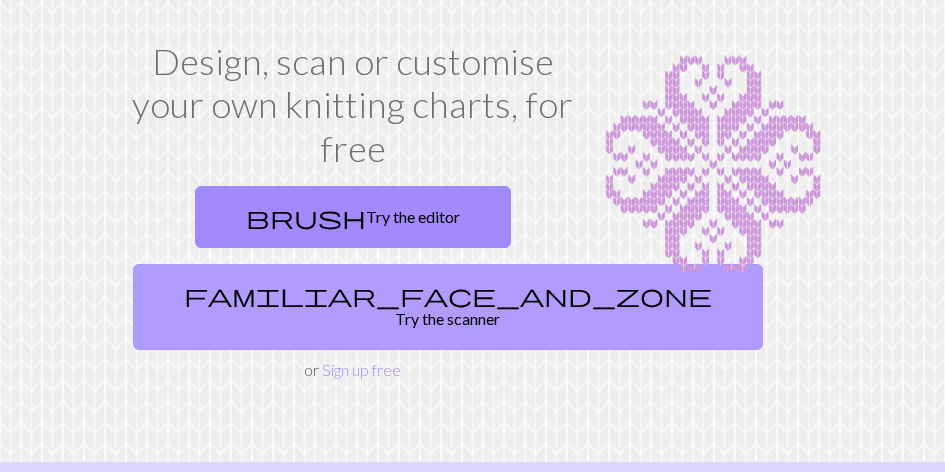 scroll, scrollTop: 0, scrollLeft: 0, axis: both 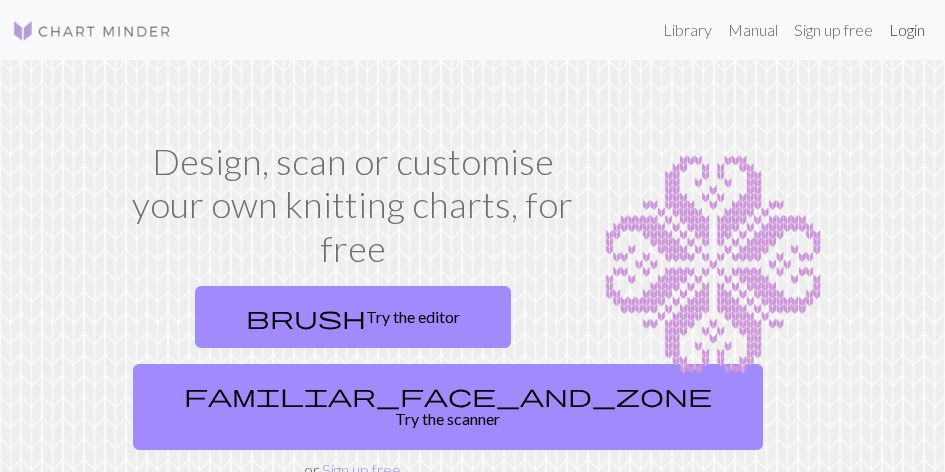 click on "Login" at bounding box center [907, 30] 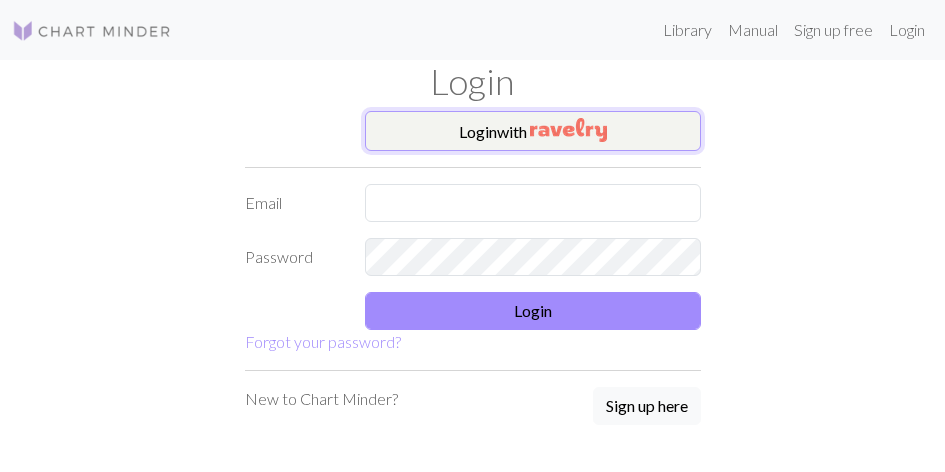click on "Login  with" at bounding box center [533, 131] 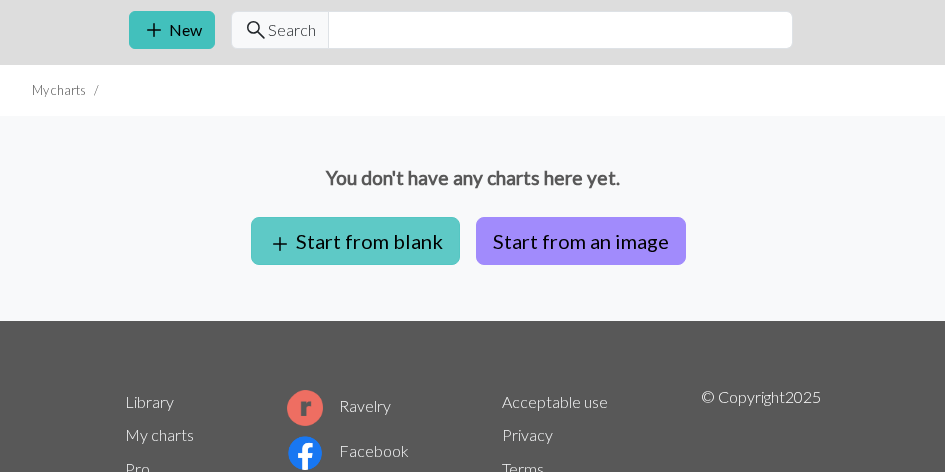 scroll, scrollTop: 100, scrollLeft: 0, axis: vertical 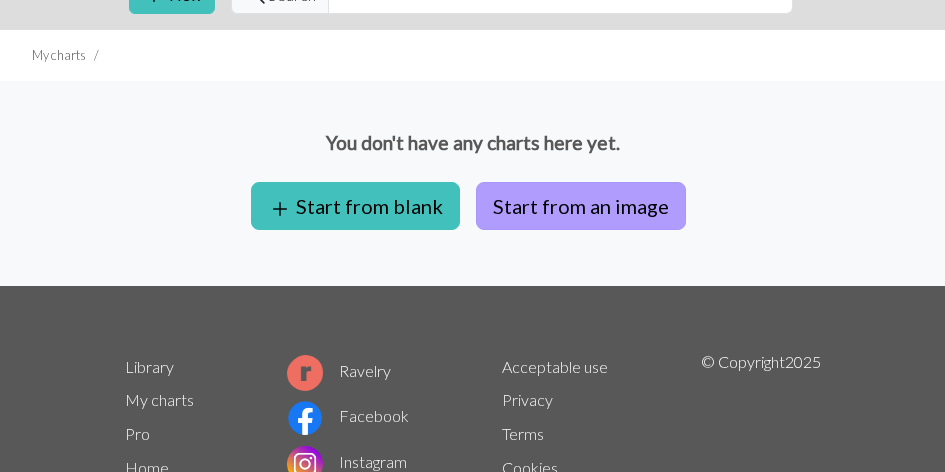 click on "Start from an image" at bounding box center [581, 206] 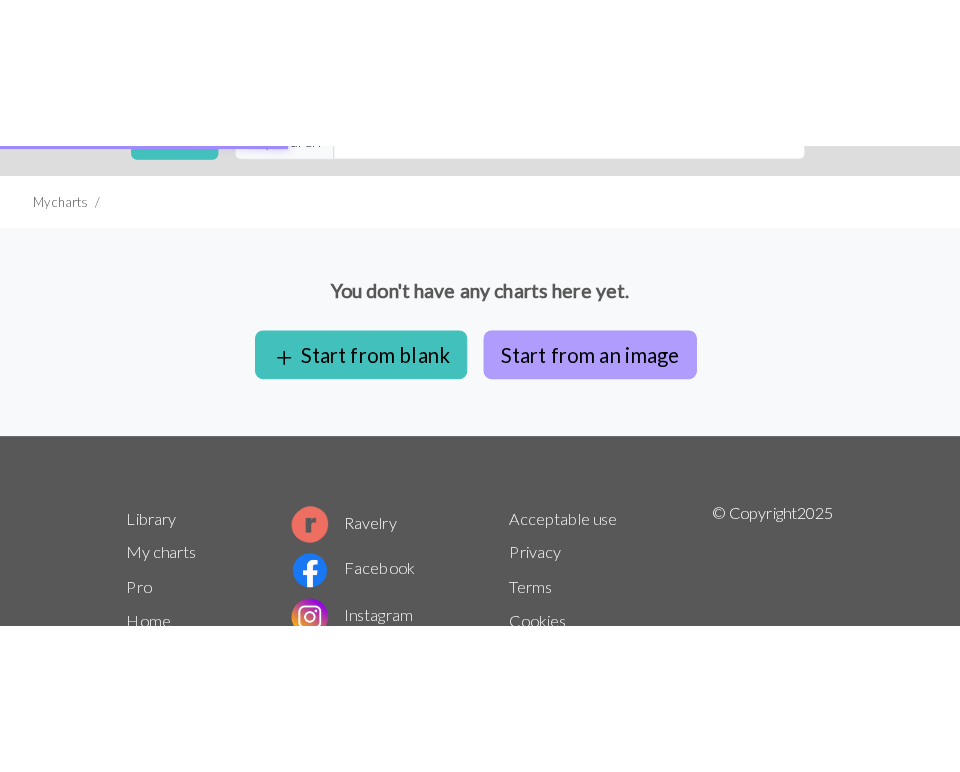scroll, scrollTop: 0, scrollLeft: 0, axis: both 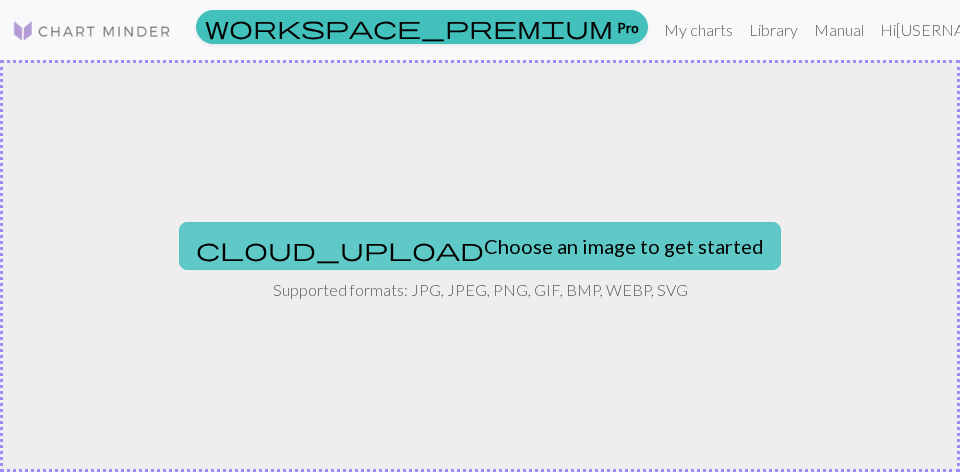 click on "cloud_upload  Choose an image to get started" at bounding box center [480, 246] 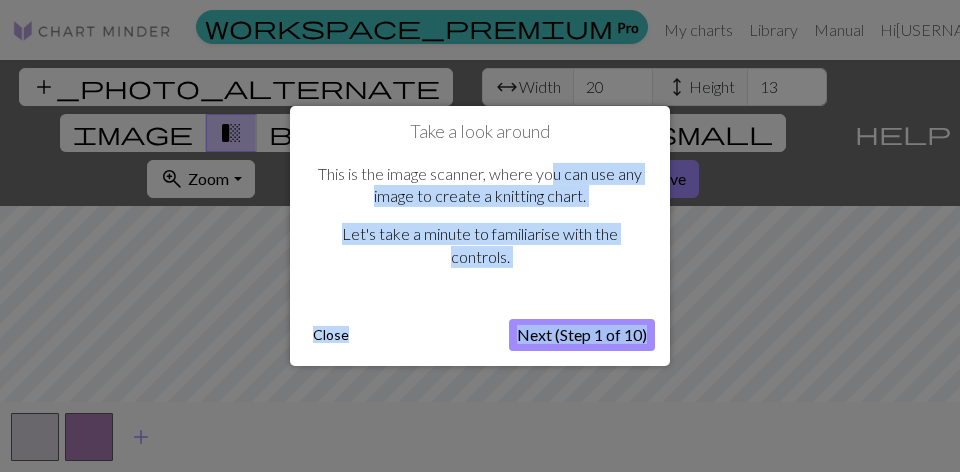 drag, startPoint x: 557, startPoint y: 142, endPoint x: 761, endPoint y: 195, distance: 210.77238 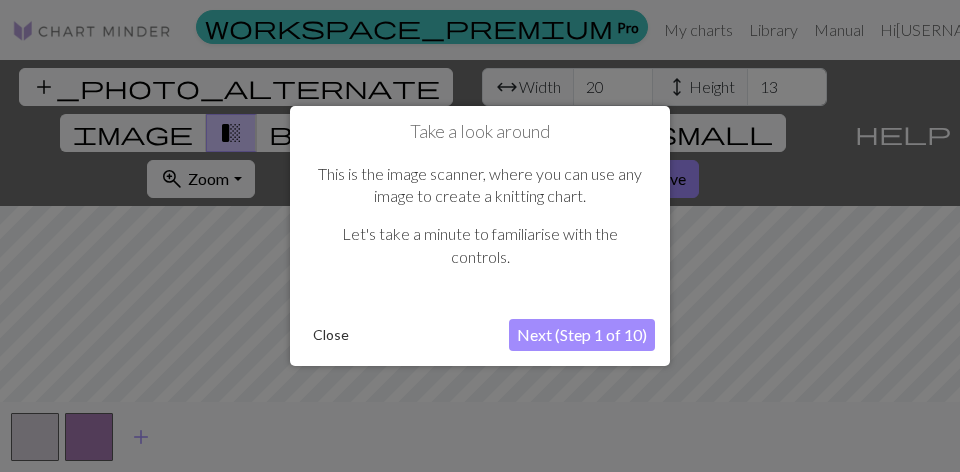 click on "Next (Step 1 of 10)" at bounding box center [582, 335] 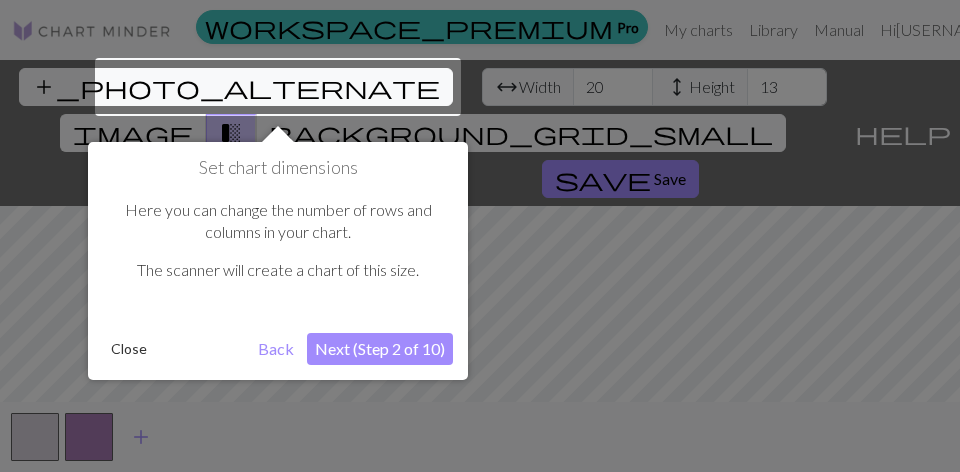 click on "Close" at bounding box center (129, 349) 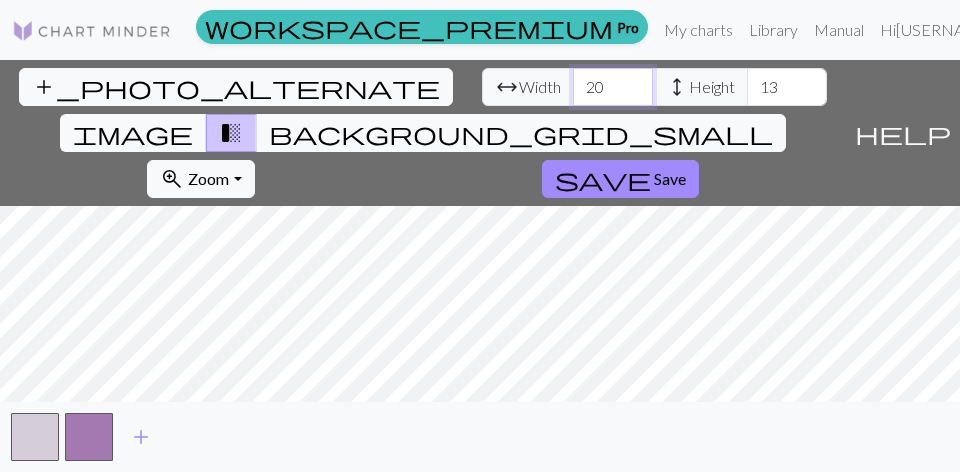 drag, startPoint x: 243, startPoint y: 86, endPoint x: 164, endPoint y: 91, distance: 79.15807 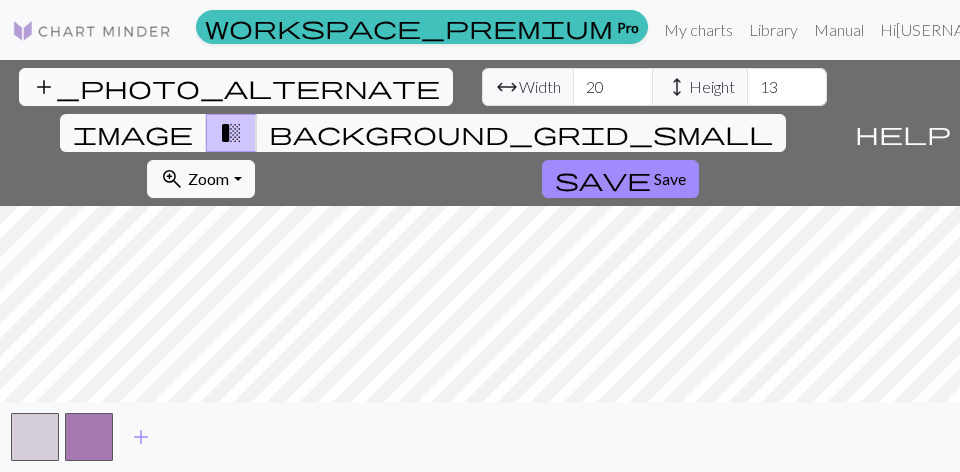 click on "add_photo_alternate" at bounding box center (236, 87) 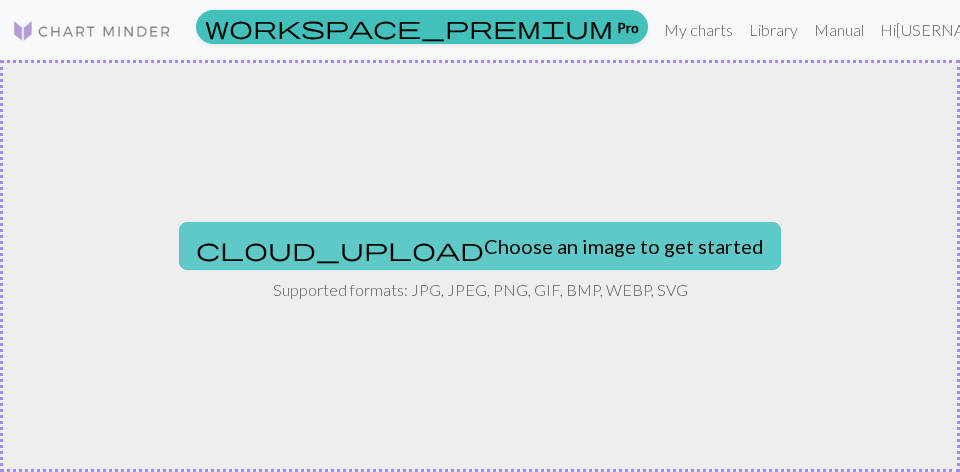 click on "cloud_upload  Choose an image to get started" at bounding box center [480, 246] 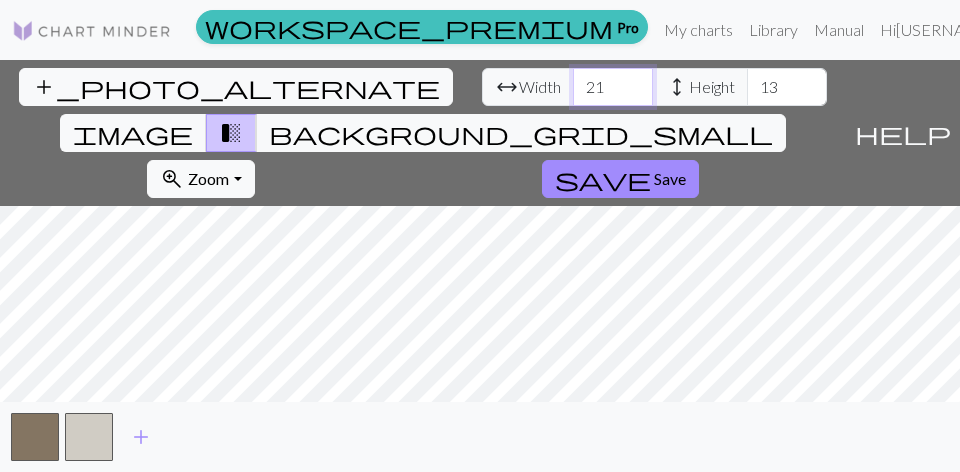 click on "21" at bounding box center [613, 87] 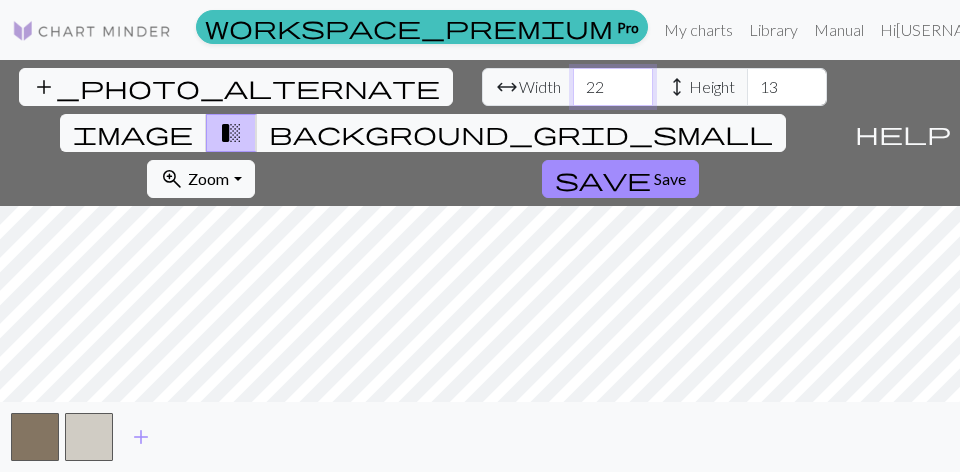 click on "22" at bounding box center (613, 87) 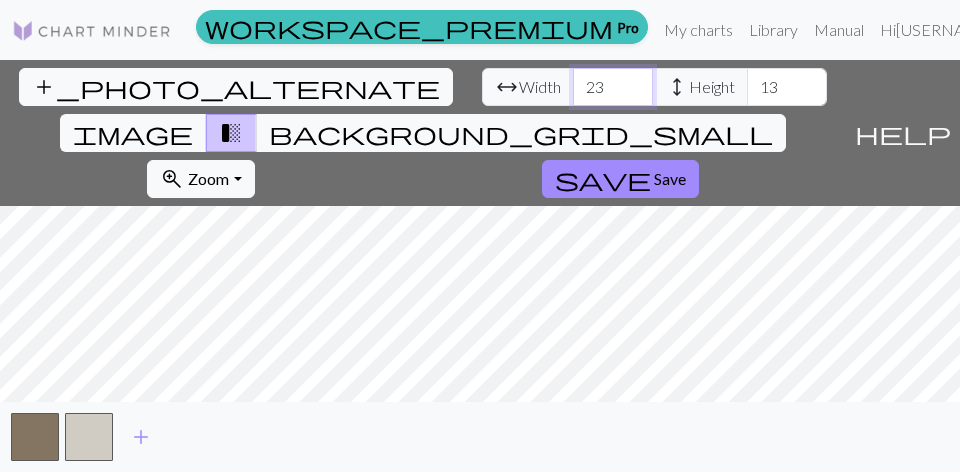 click on "23" at bounding box center [613, 87] 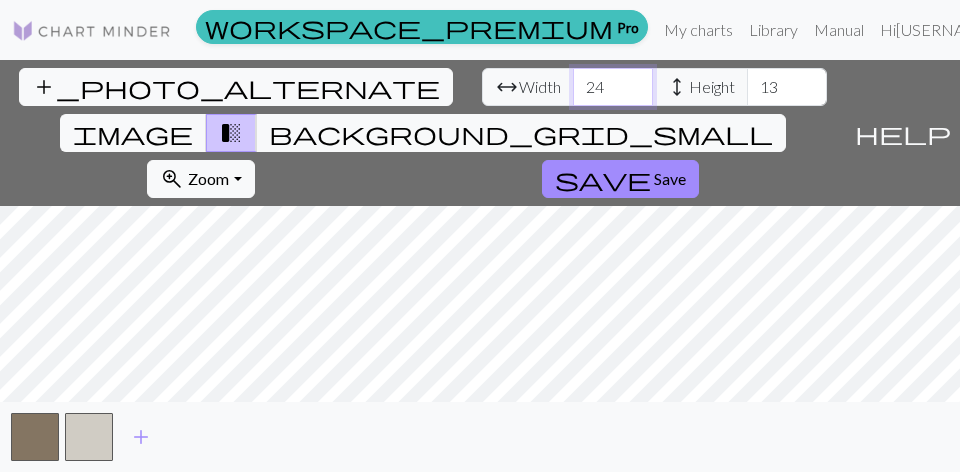 click on "24" at bounding box center (613, 87) 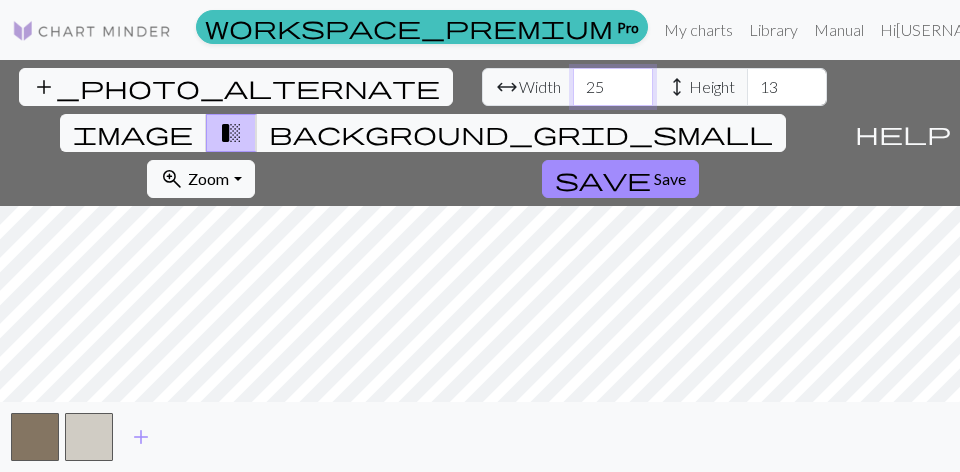 click on "25" at bounding box center (613, 87) 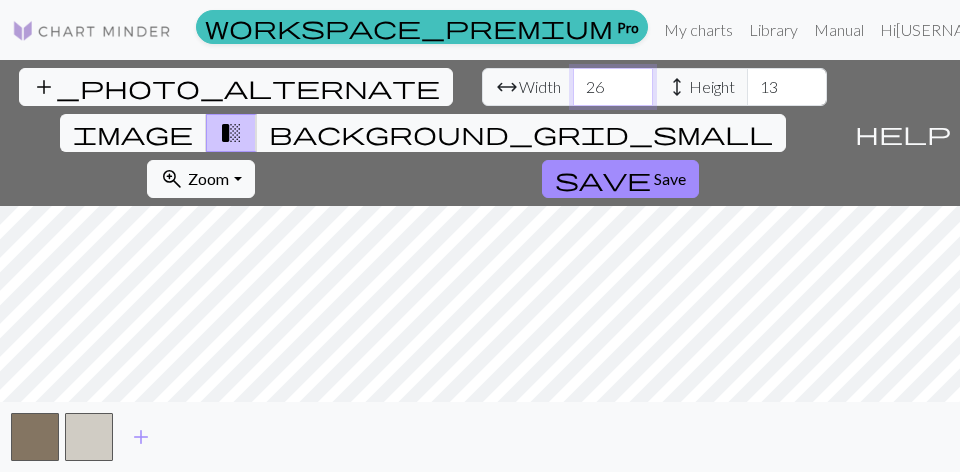 type on "26" 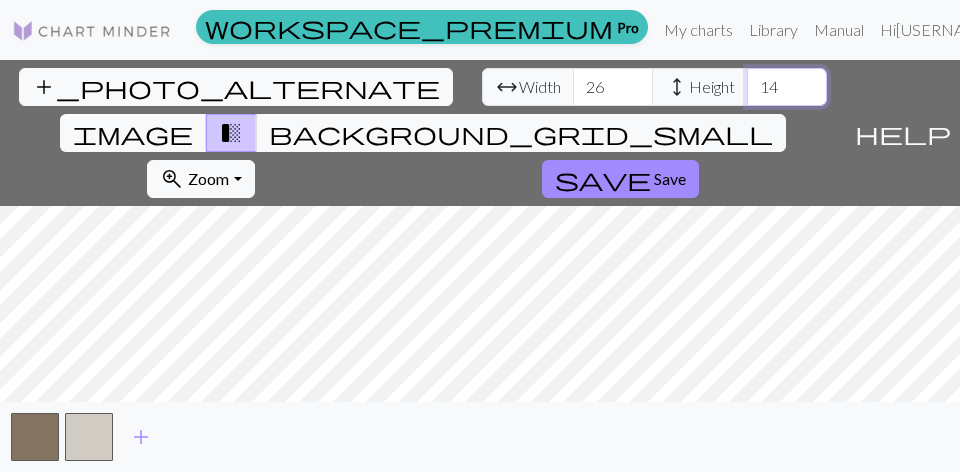 click on "14" at bounding box center [787, 87] 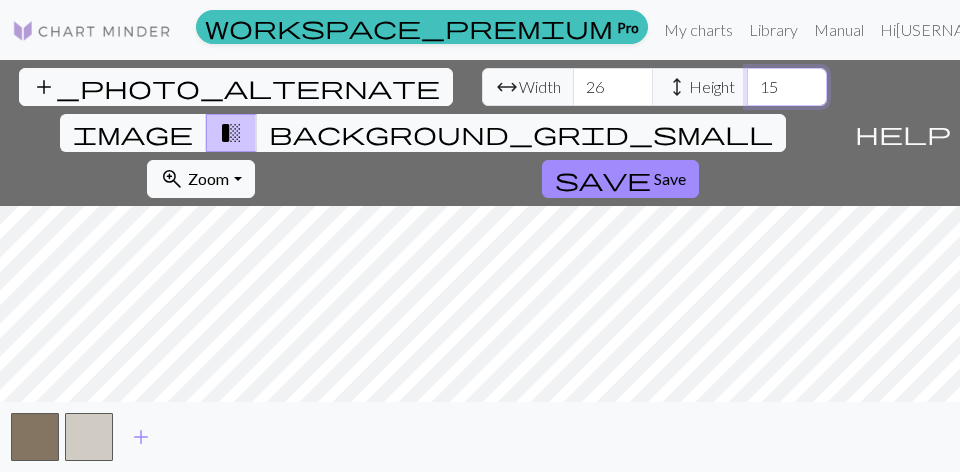 click on "15" at bounding box center [787, 87] 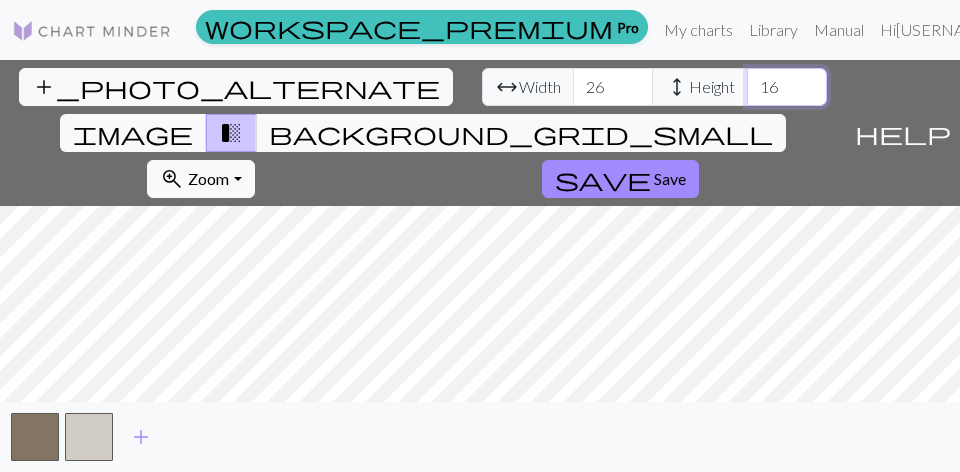 click on "16" at bounding box center [787, 87] 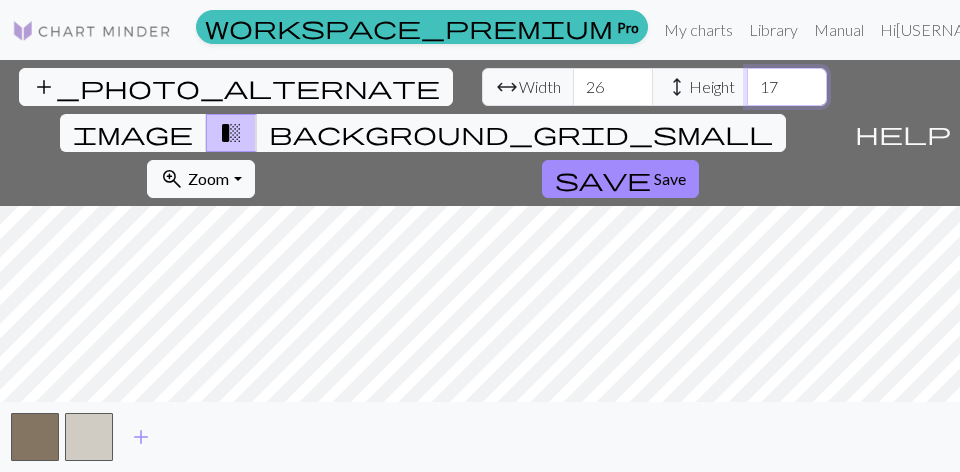 click on "17" at bounding box center (787, 87) 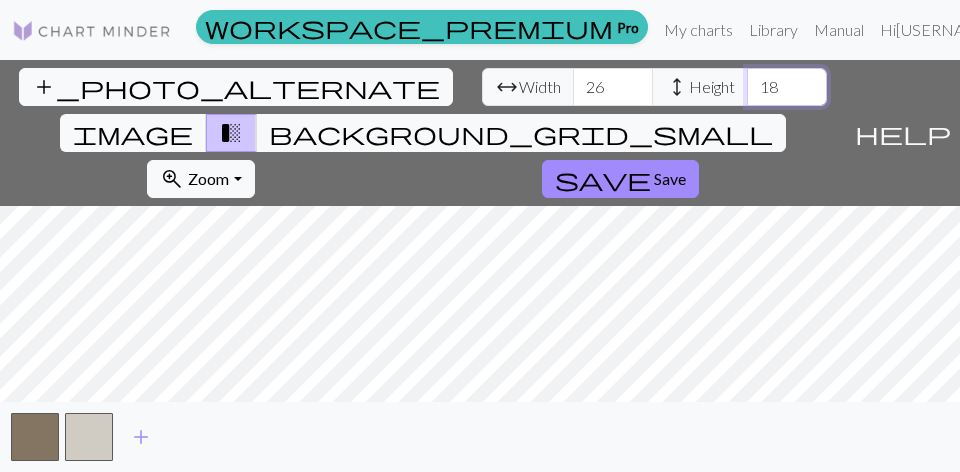 click on "18" at bounding box center [787, 87] 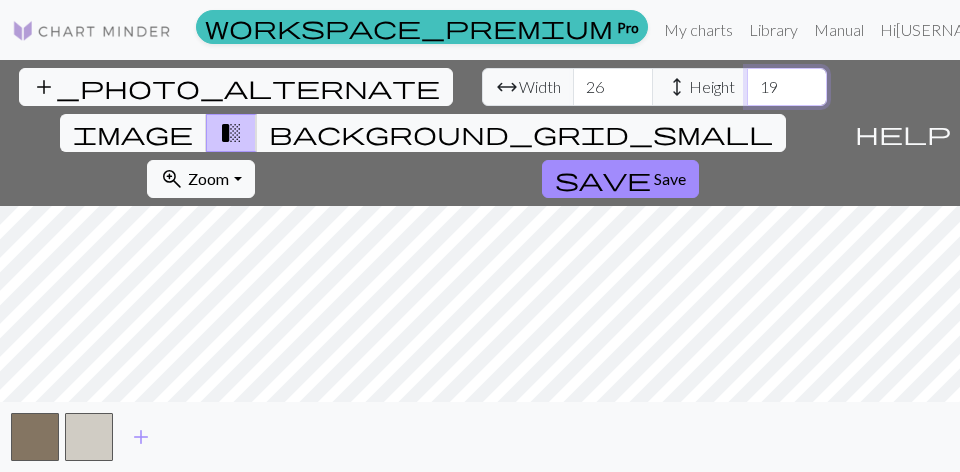 click on "19" at bounding box center [787, 87] 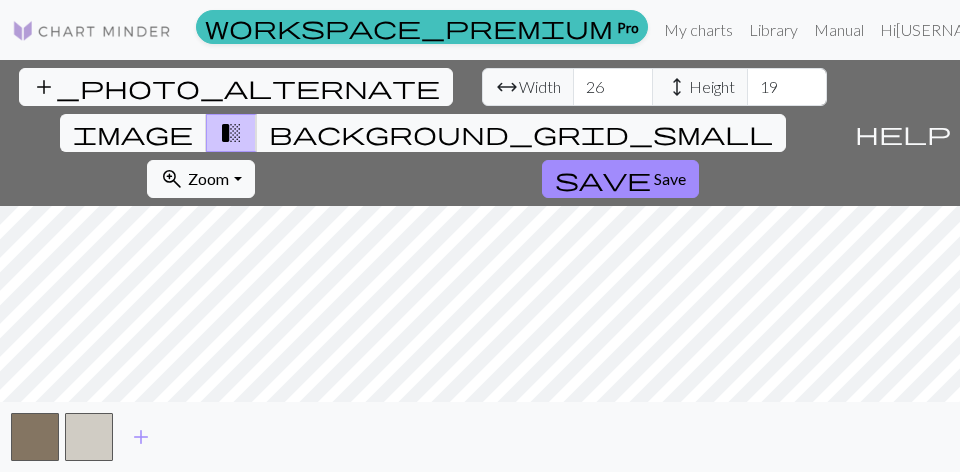 click on "arrow_range" at bounding box center [507, 87] 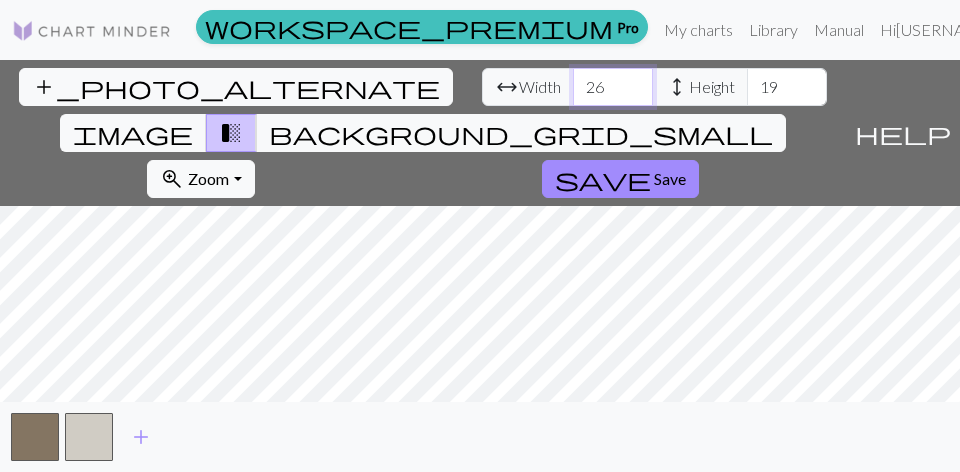 click on "26" at bounding box center (613, 87) 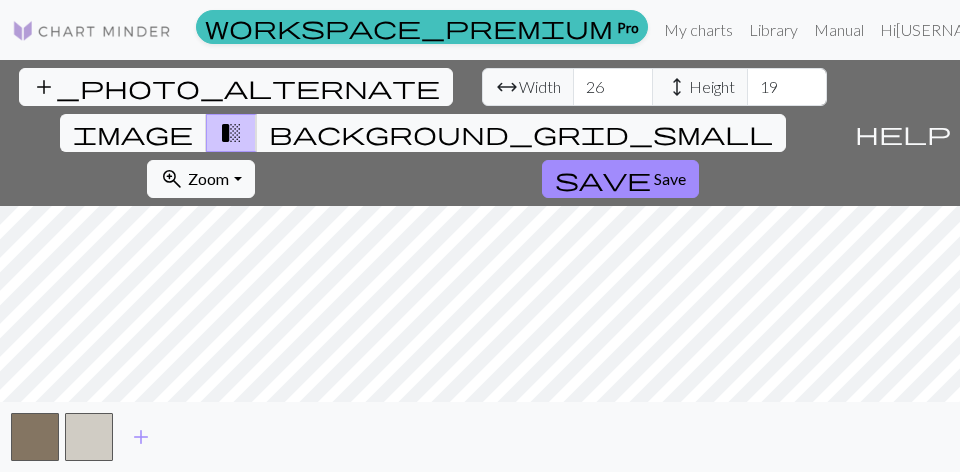 click on "height" at bounding box center [677, 87] 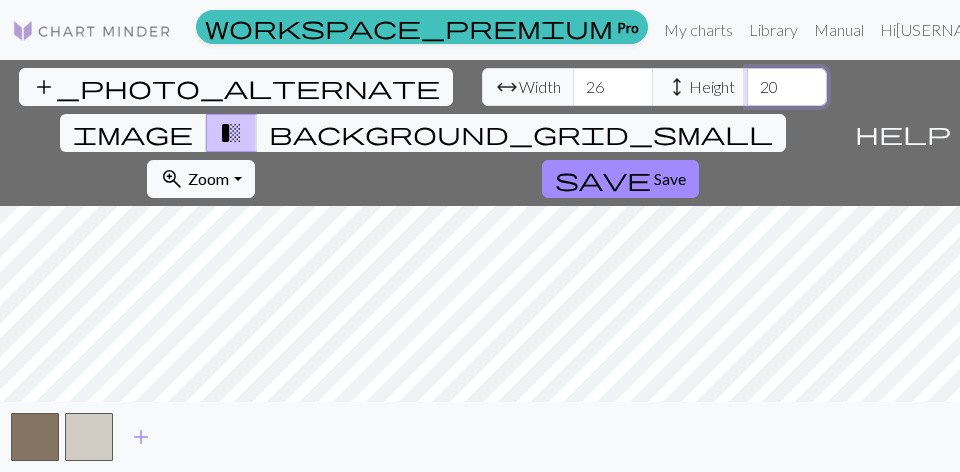 click on "20" at bounding box center (787, 87) 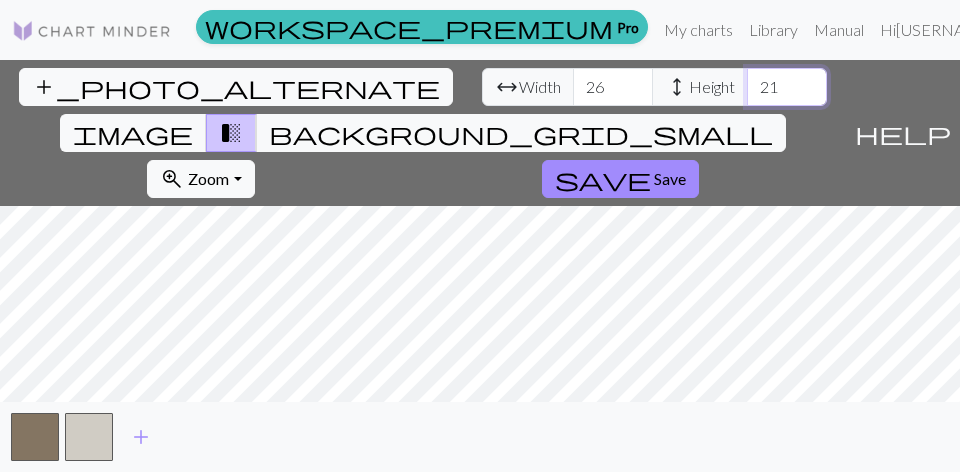 type on "21" 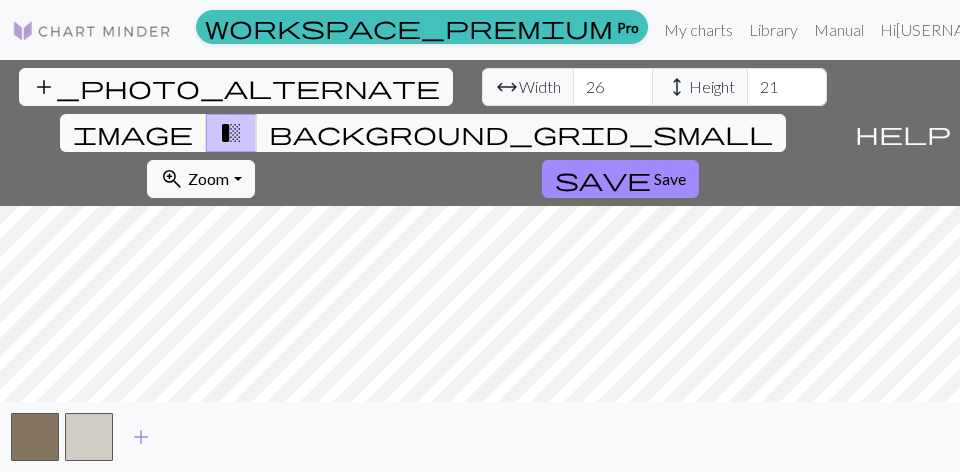 click on "height   Height" at bounding box center [700, 87] 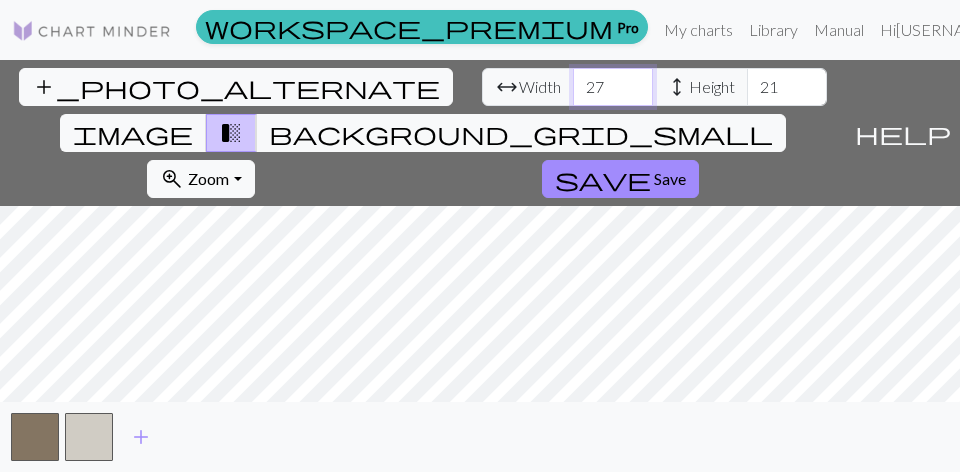 click on "27" at bounding box center (613, 87) 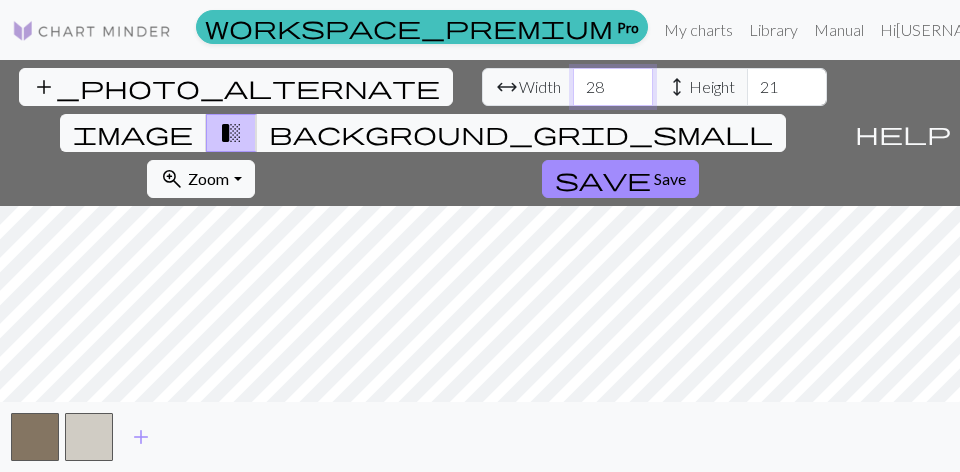 click on "28" at bounding box center (613, 87) 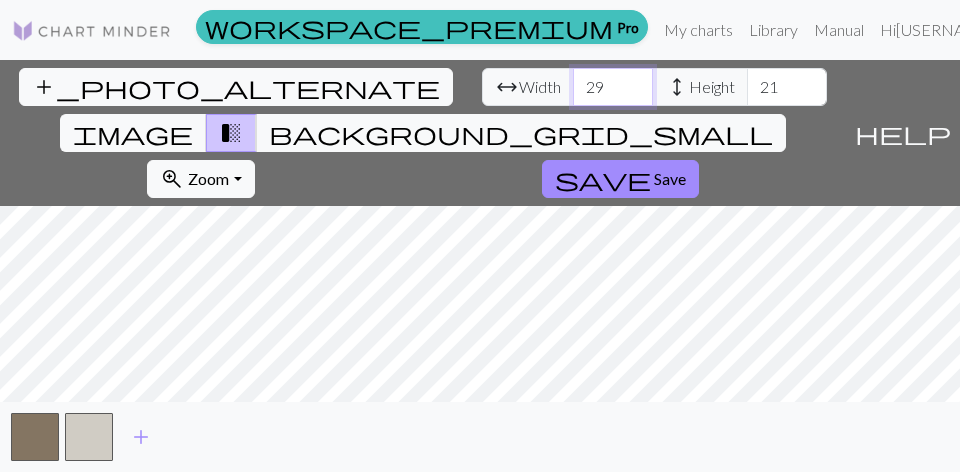 click on "29" at bounding box center (613, 87) 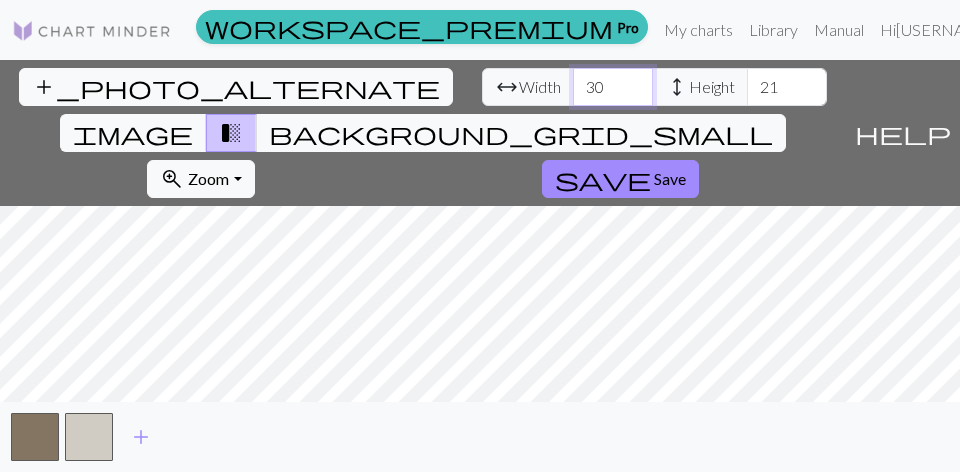 click on "30" at bounding box center (613, 87) 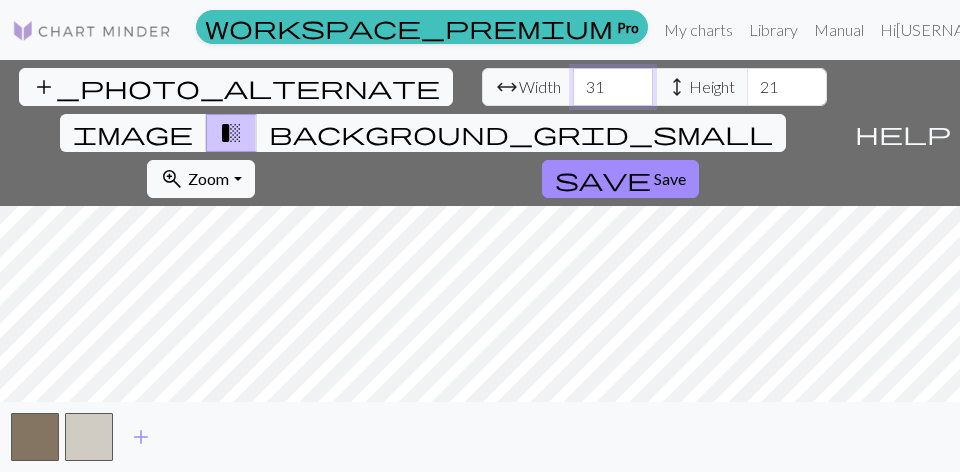type on "31" 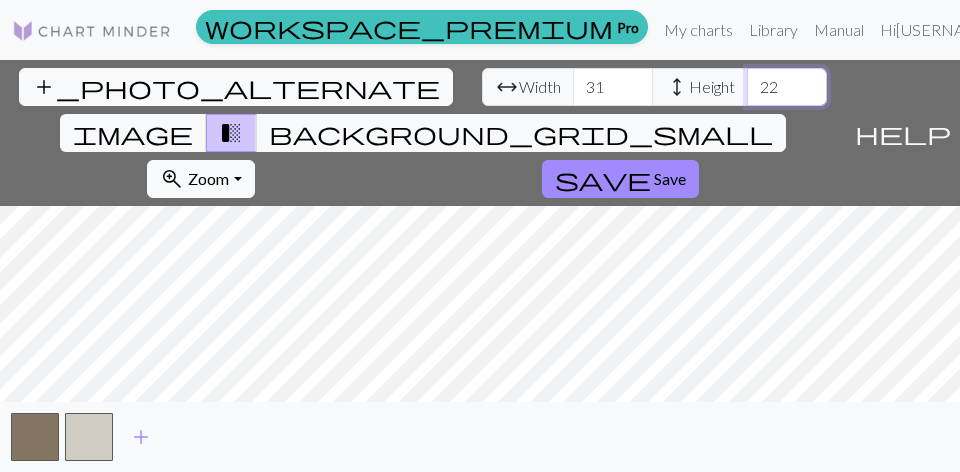 click on "22" at bounding box center [787, 87] 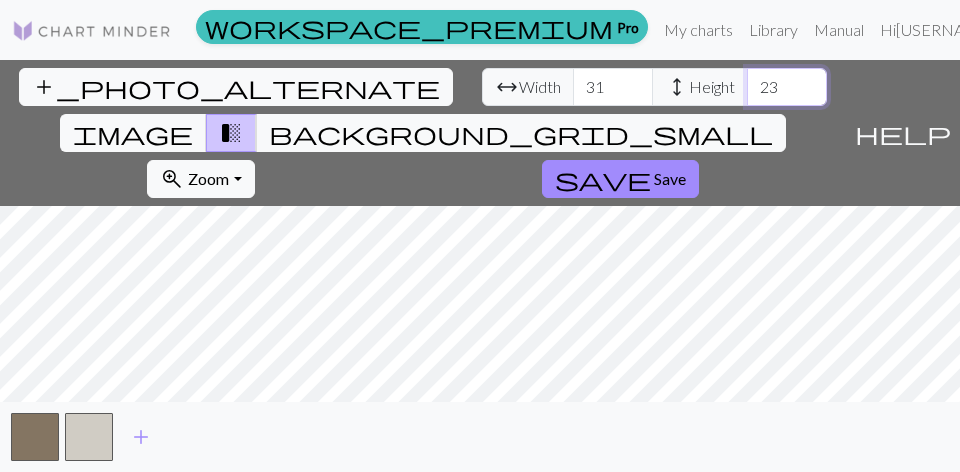 click on "23" at bounding box center [787, 87] 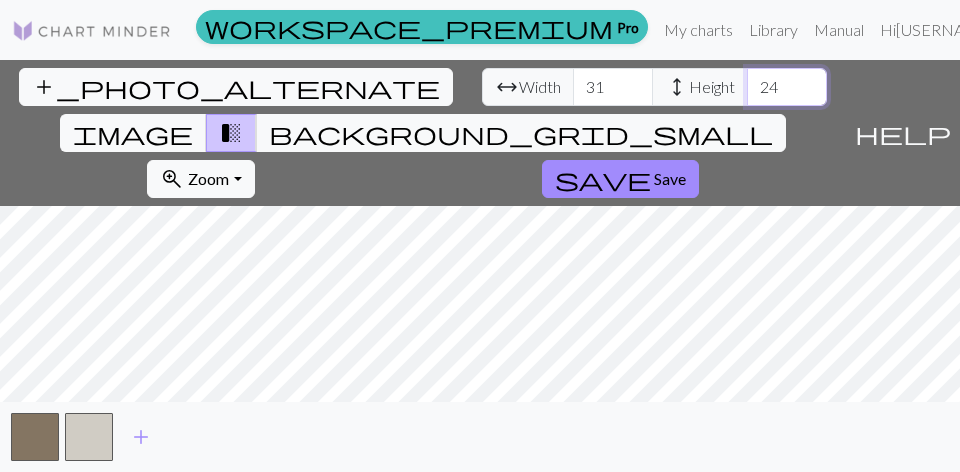 click on "24" at bounding box center (787, 87) 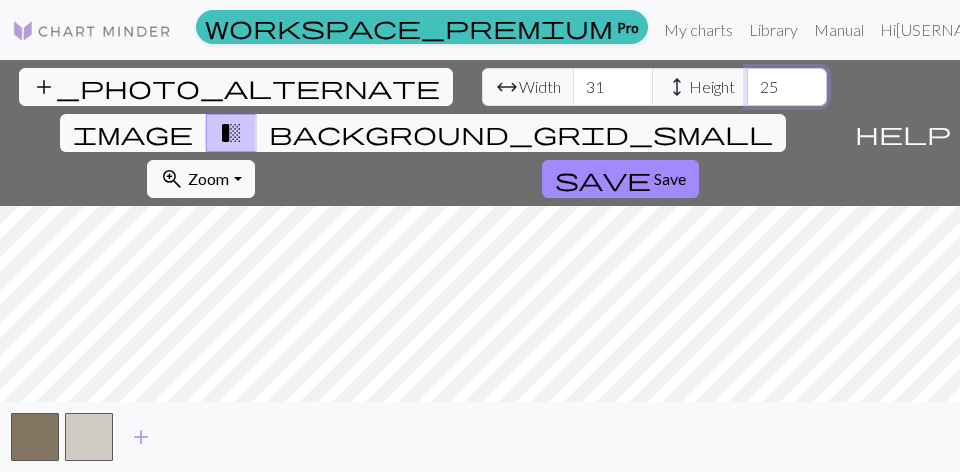 click on "25" at bounding box center [787, 87] 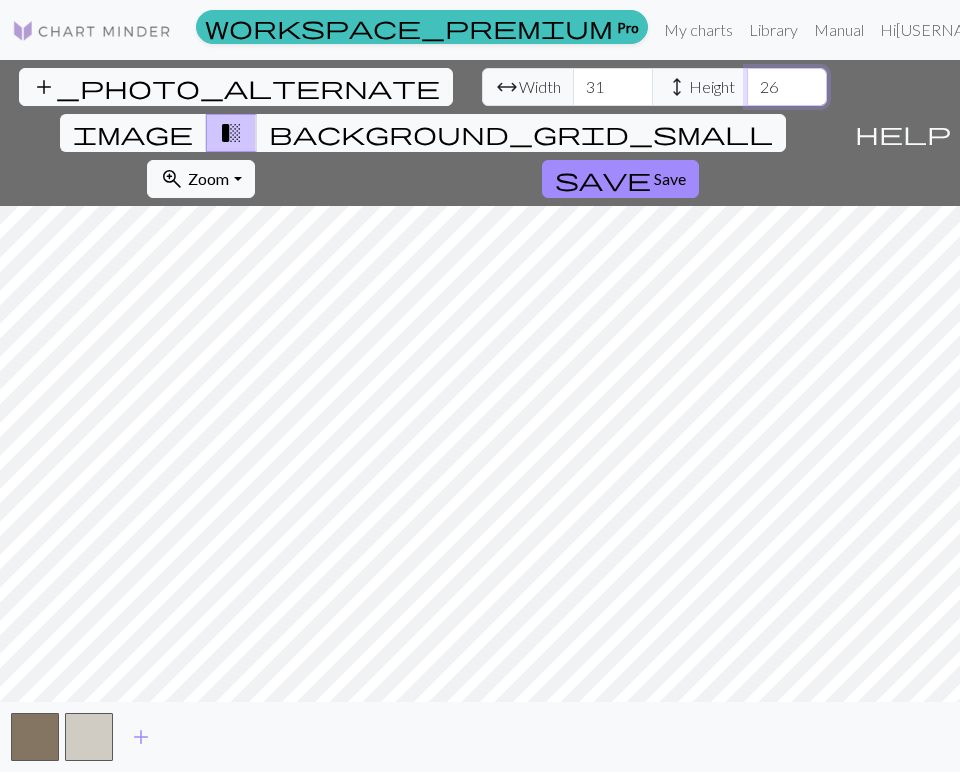 click on "26" at bounding box center (787, 87) 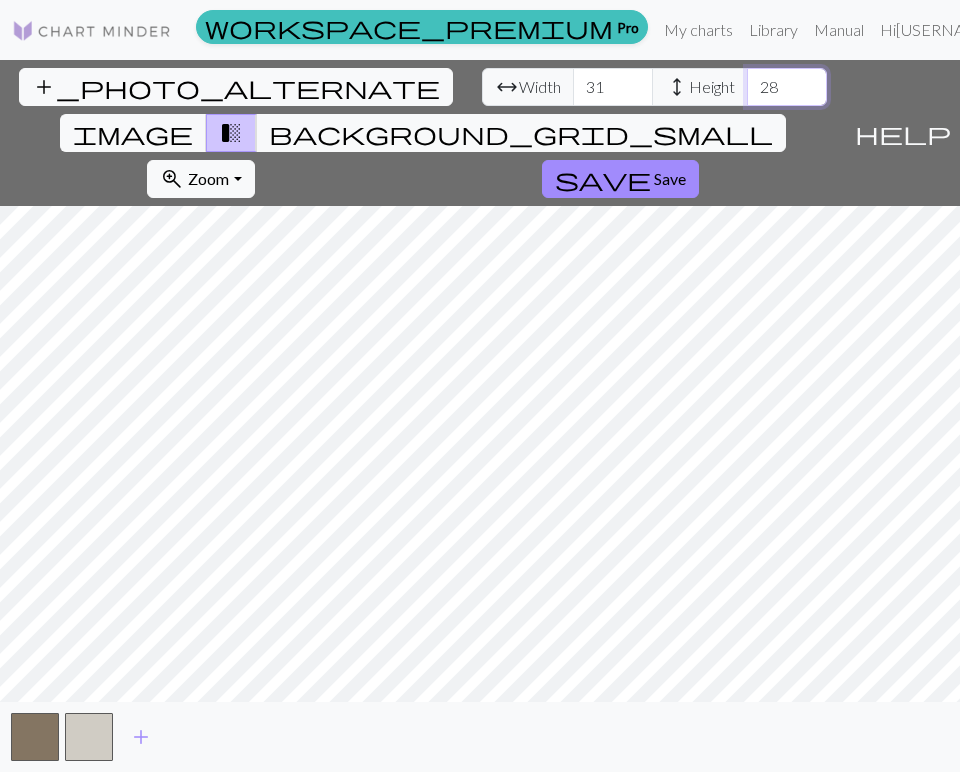 click on "28" at bounding box center (787, 87) 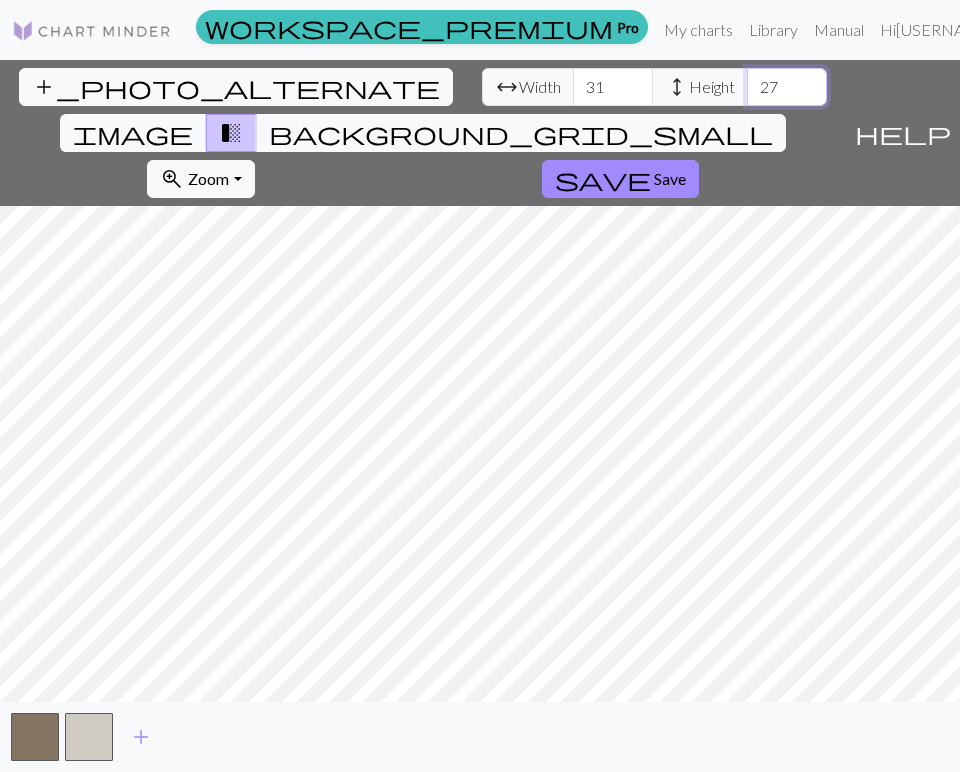 click on "27" at bounding box center (787, 87) 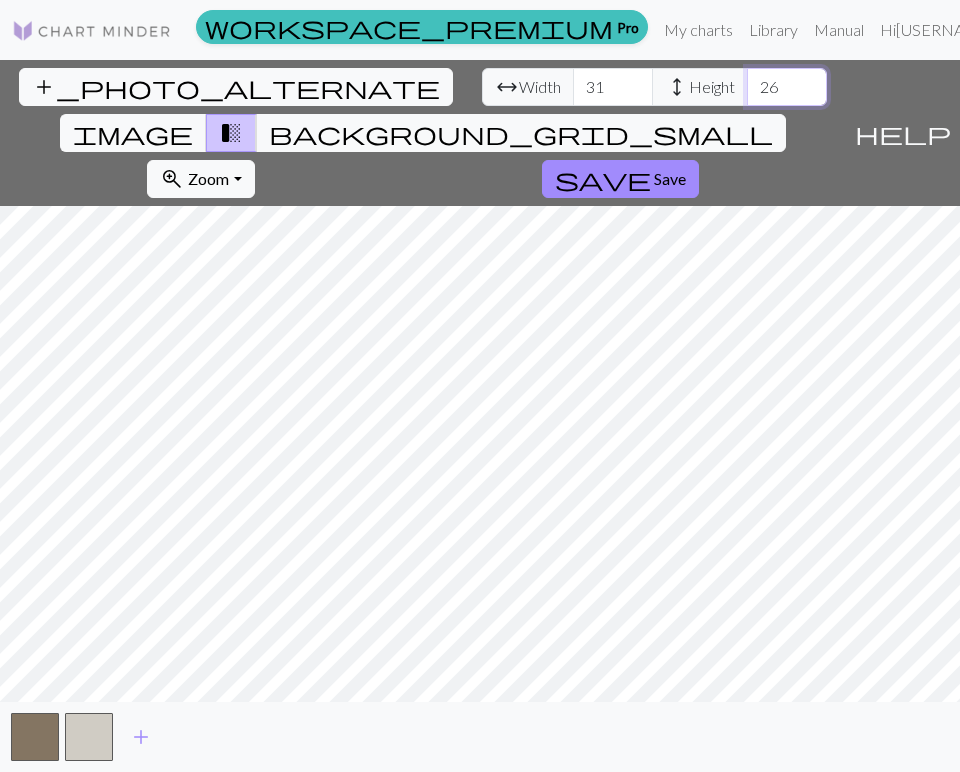 click on "26" at bounding box center [787, 87] 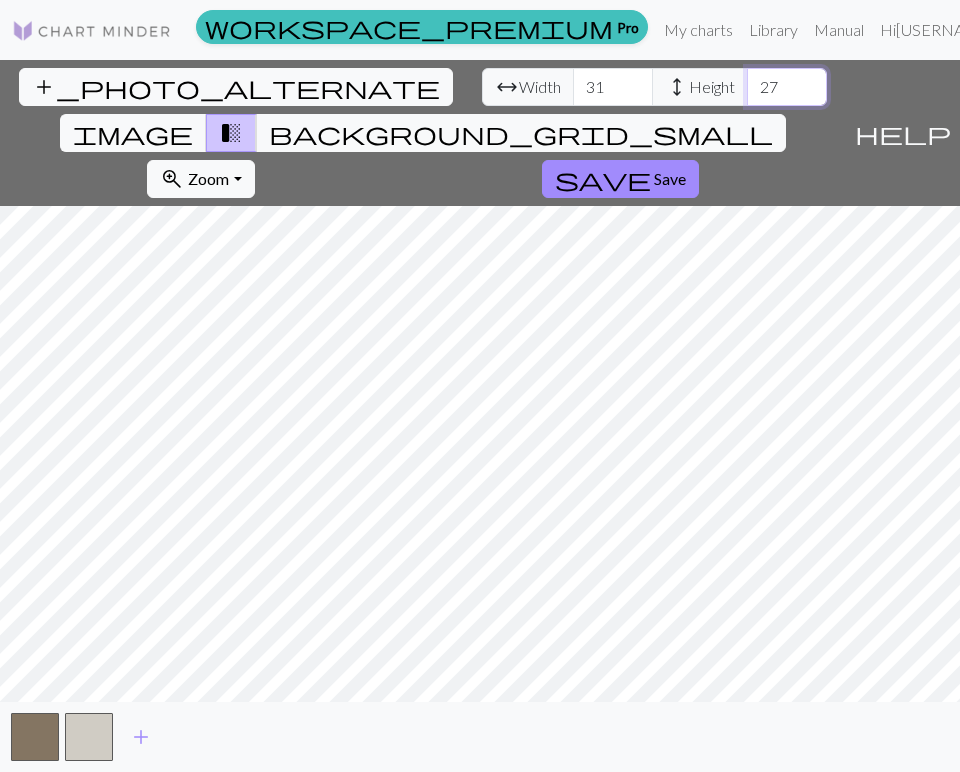 click on "27" at bounding box center [787, 87] 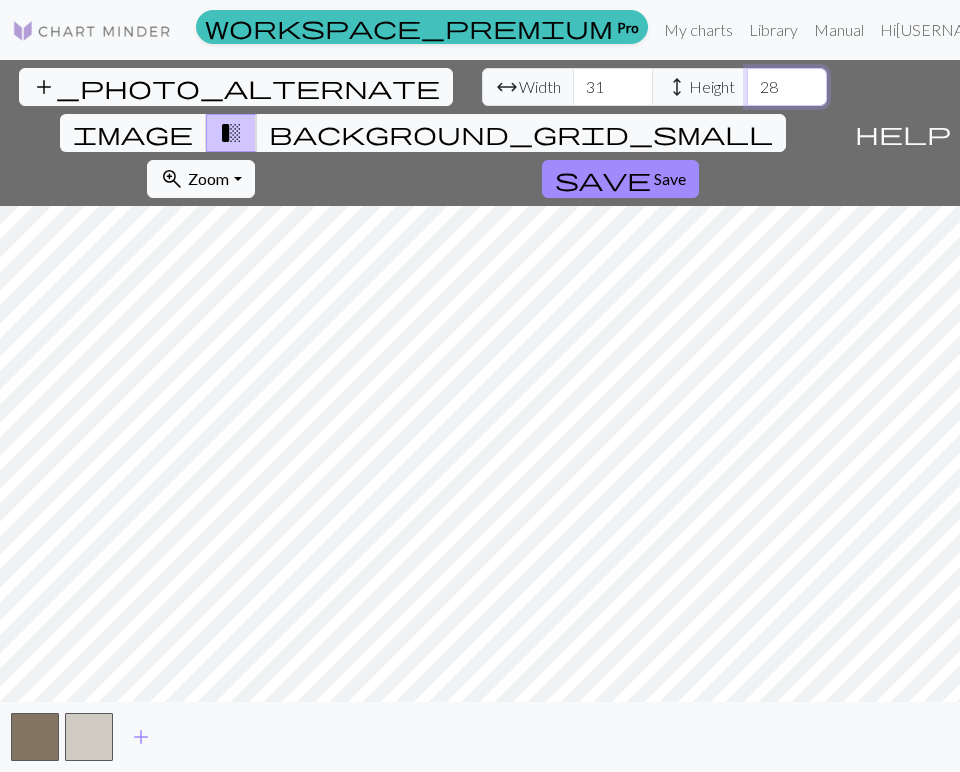 type on "28" 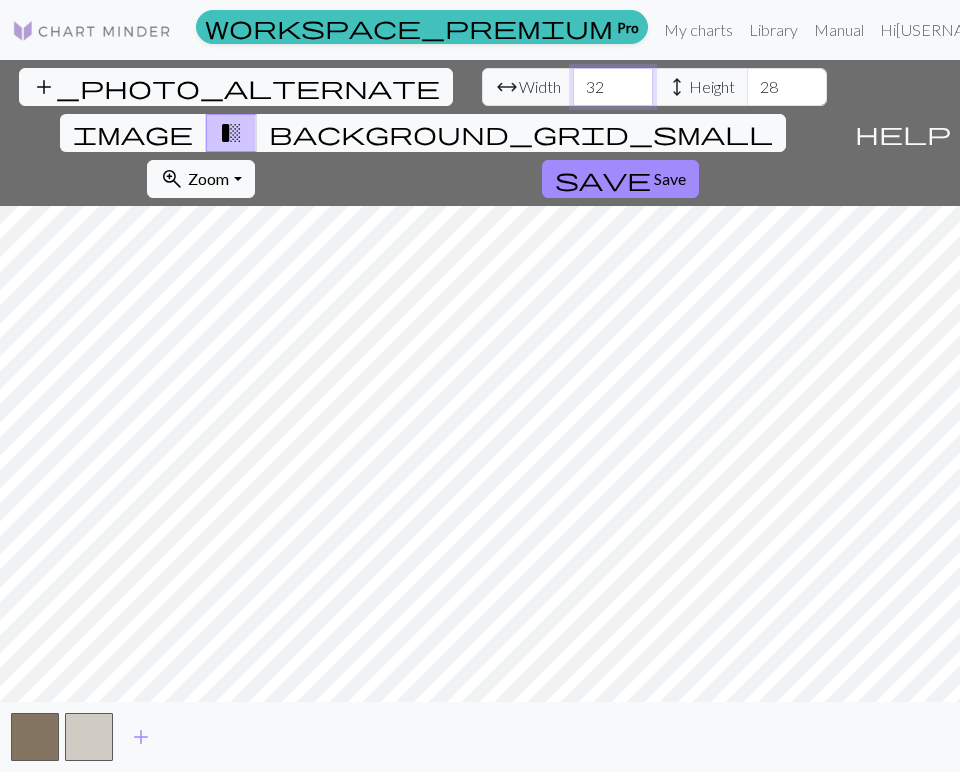 click on "32" at bounding box center [613, 87] 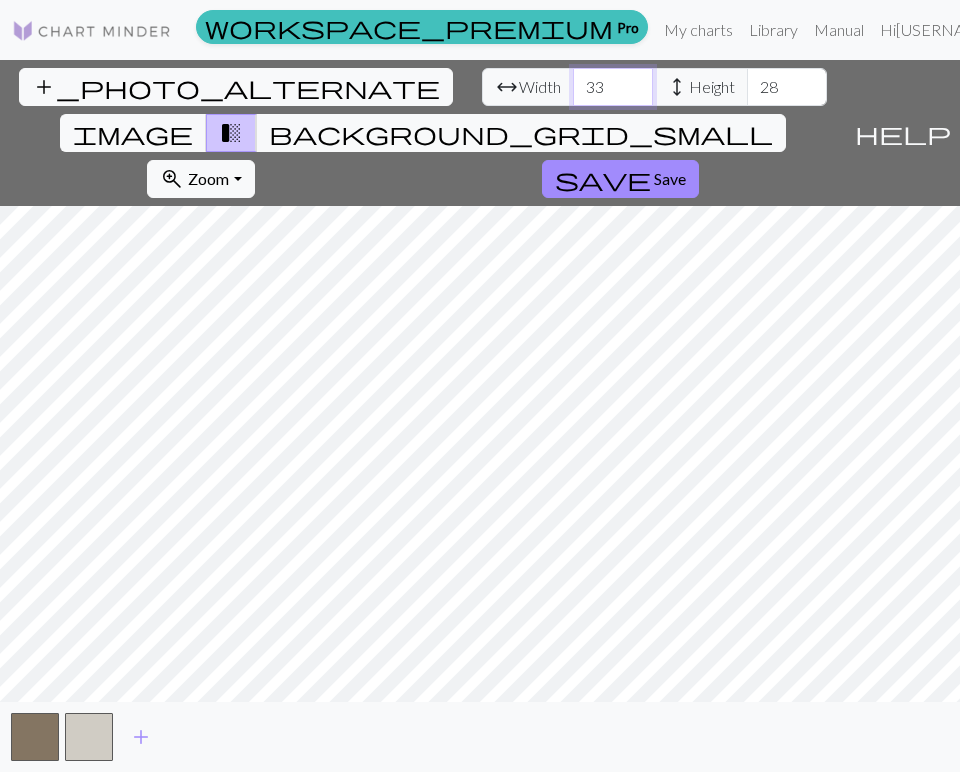 click on "33" at bounding box center [613, 87] 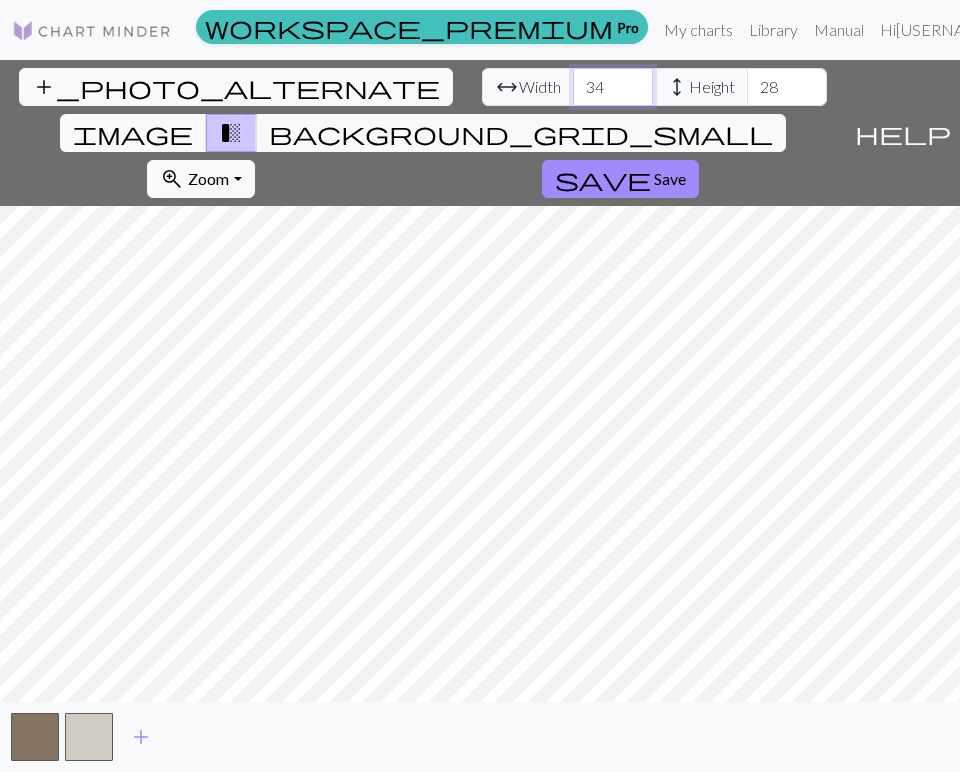 click on "34" at bounding box center [613, 87] 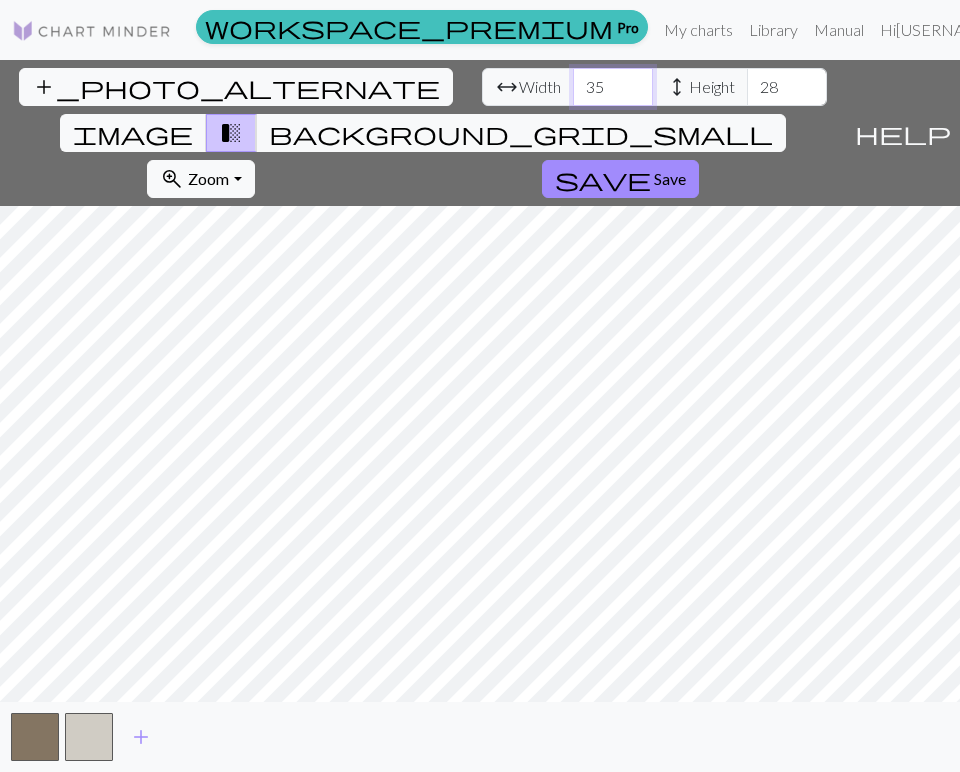 type on "35" 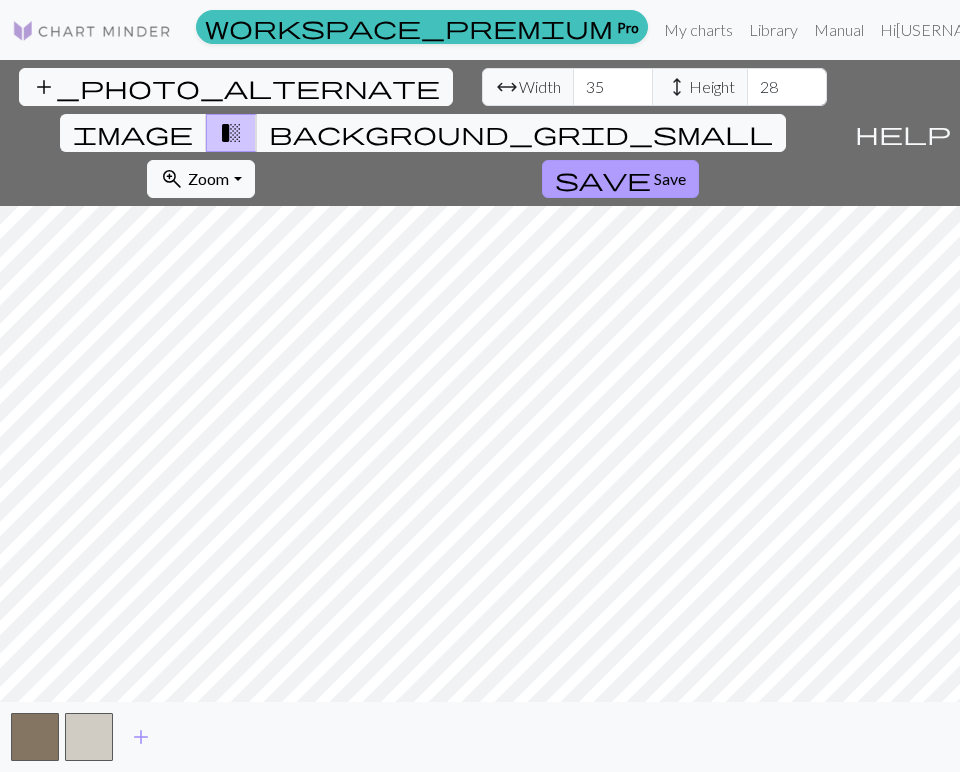 click on "save" at bounding box center (603, 179) 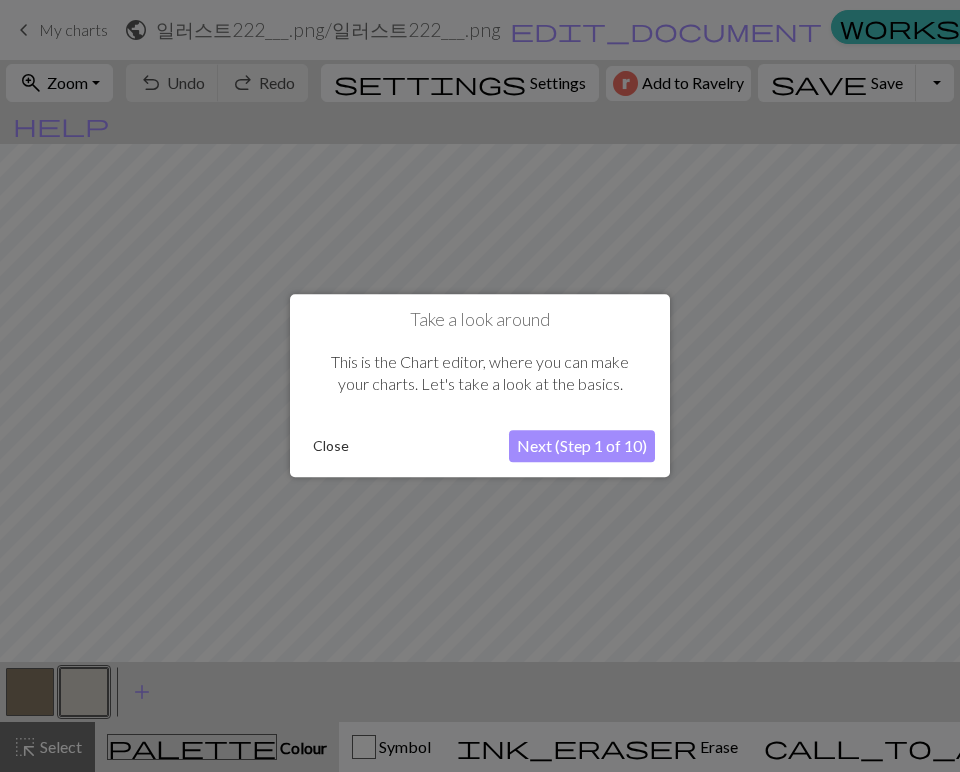 click on "Close" at bounding box center (331, 447) 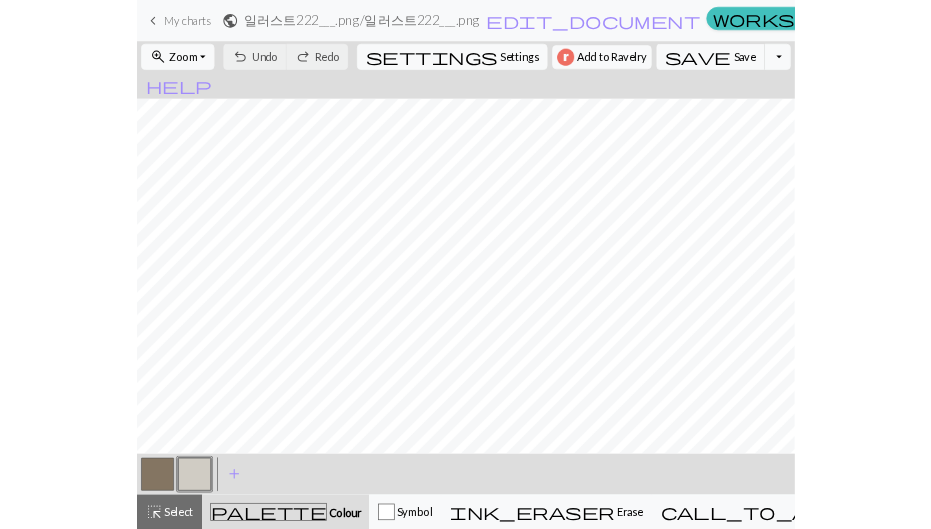 scroll, scrollTop: 109, scrollLeft: 0, axis: vertical 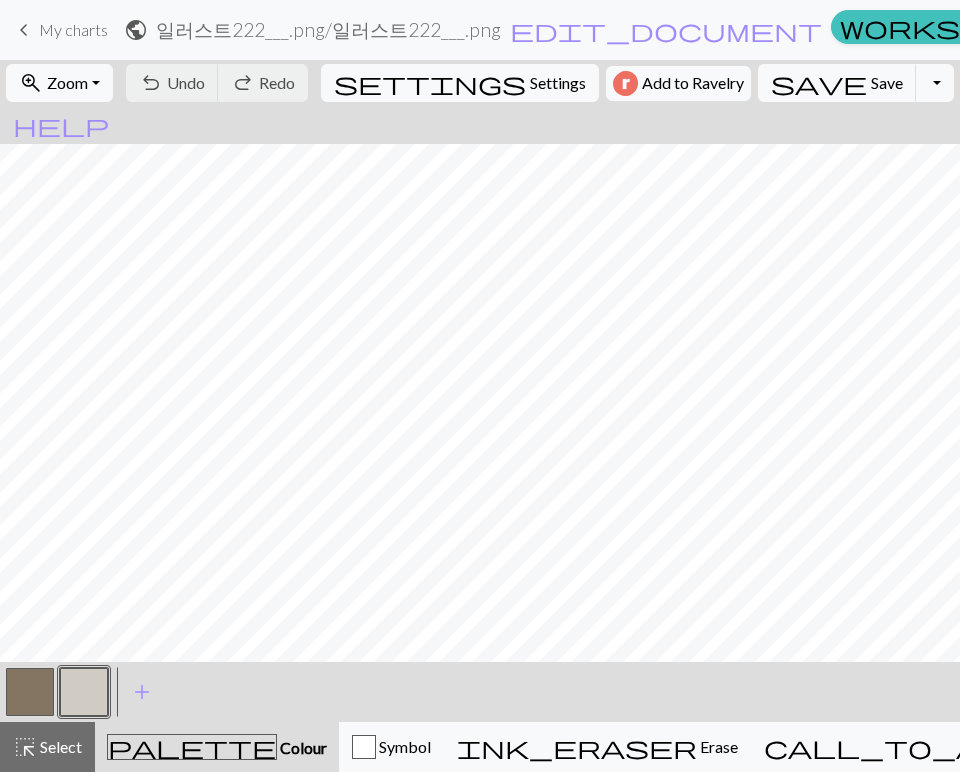 click on "undo Undo Undo redo Redo Redo" at bounding box center (217, 83) 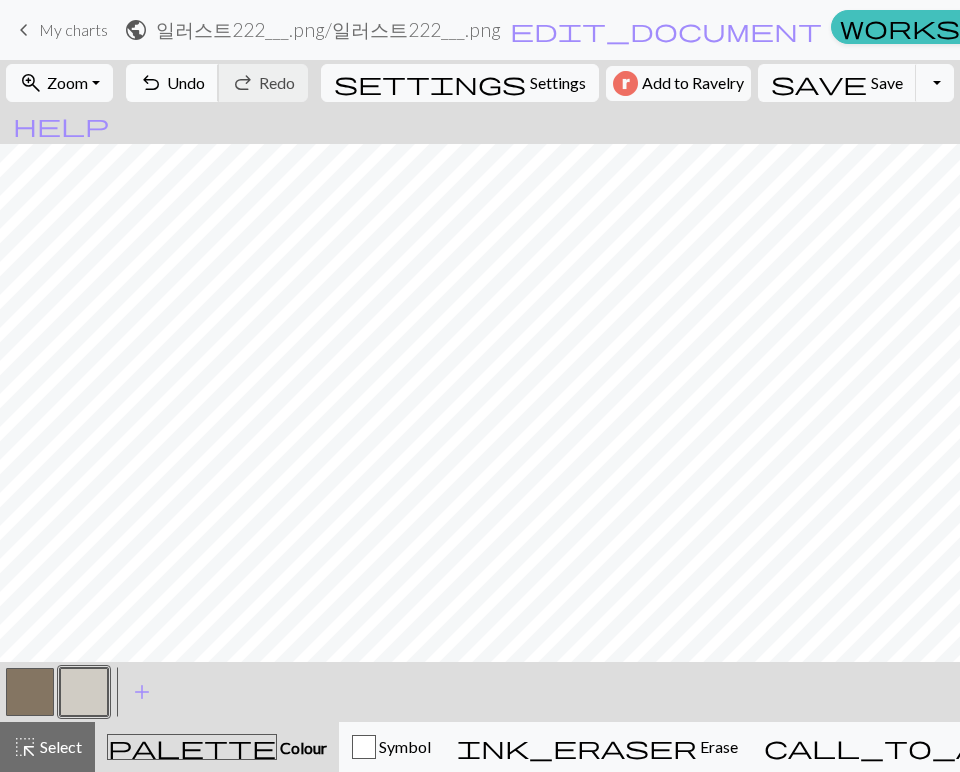 click on "Undo" at bounding box center (186, 82) 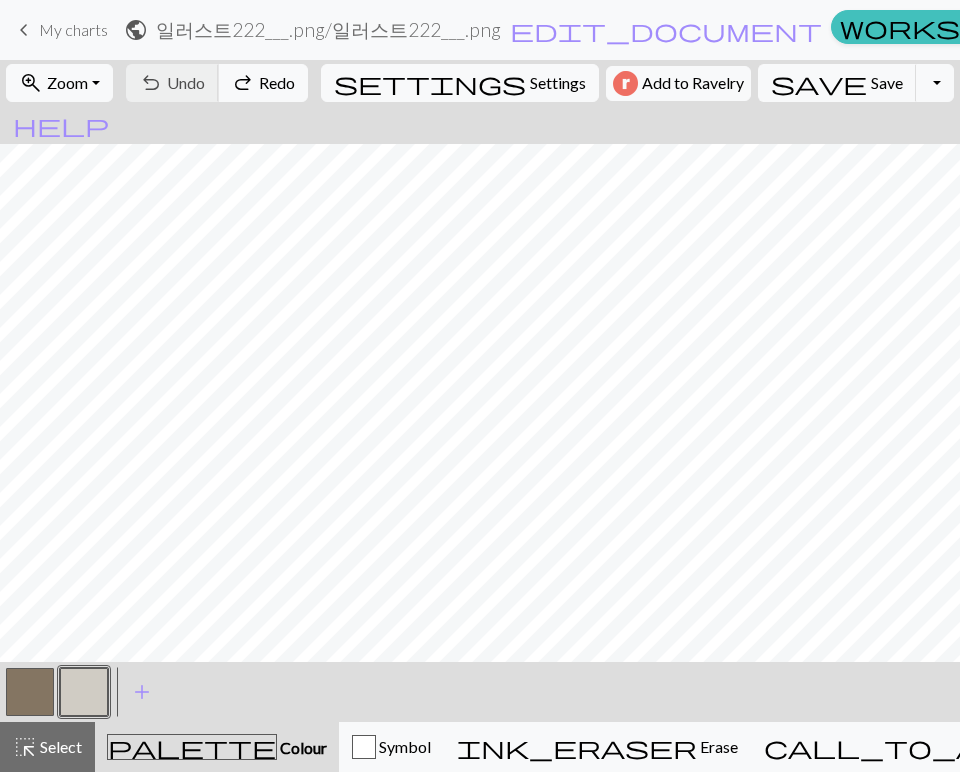 click on "undo Undo Undo redo Redo Redo" at bounding box center [217, 83] 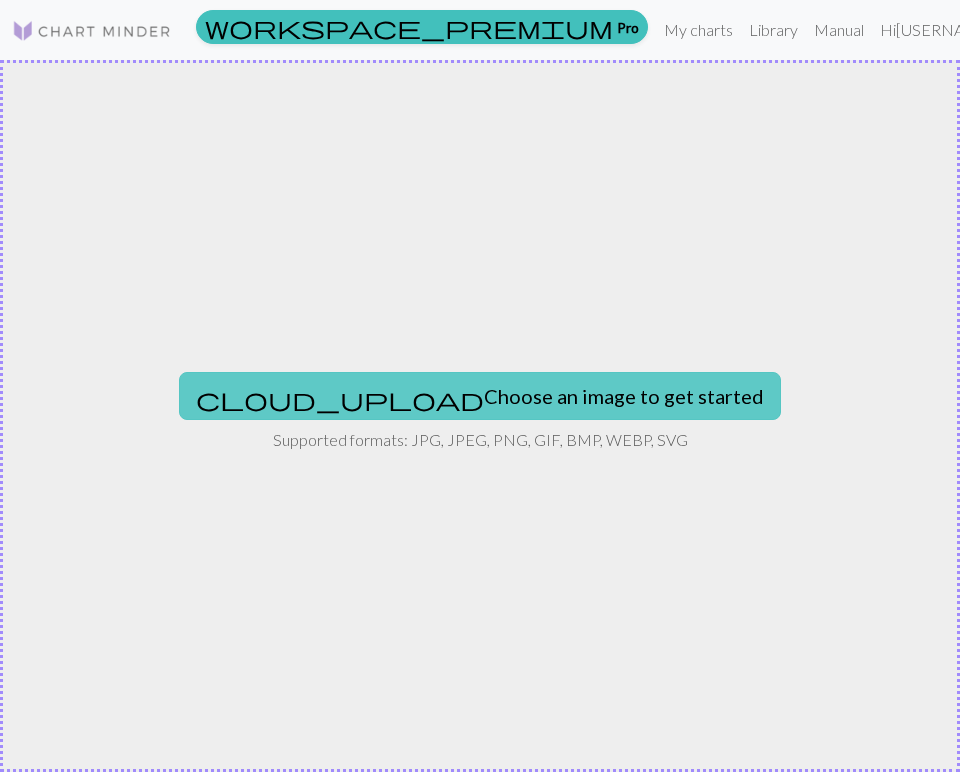 click on "cloud_upload  Choose an image to get started" at bounding box center (480, 396) 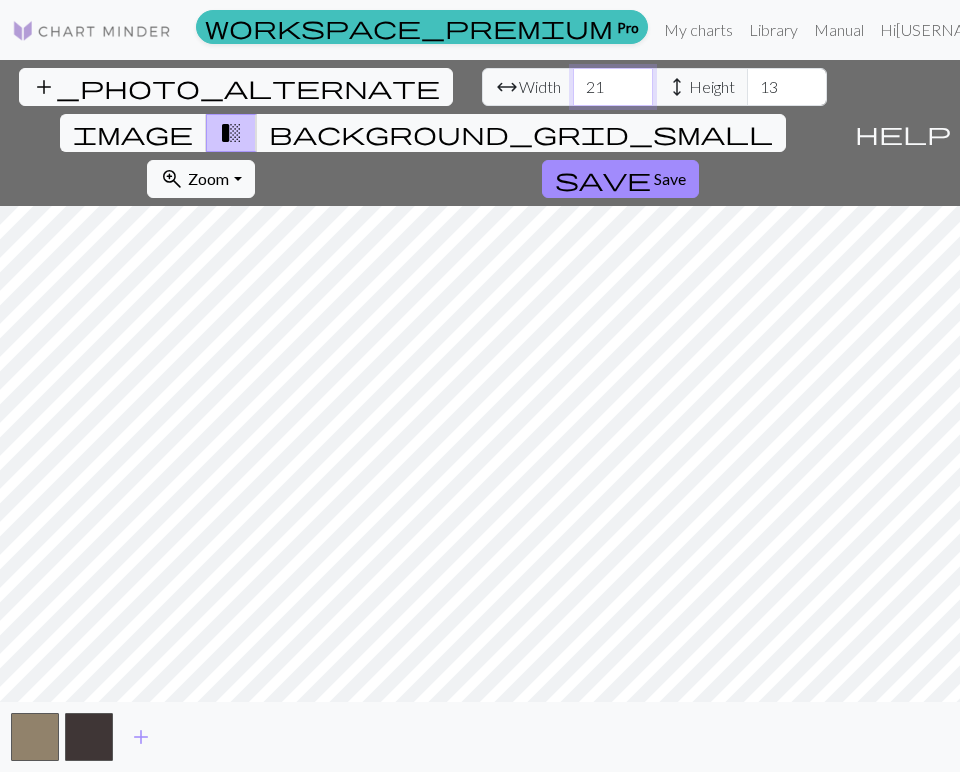 click on "21" at bounding box center (613, 87) 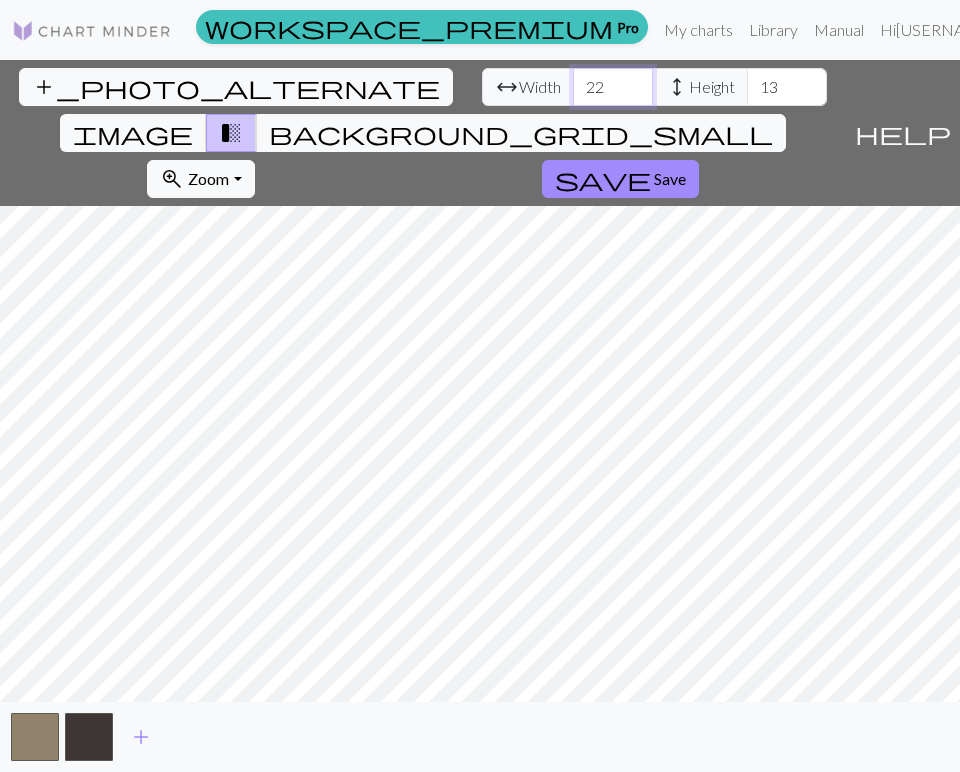 click on "22" at bounding box center [613, 87] 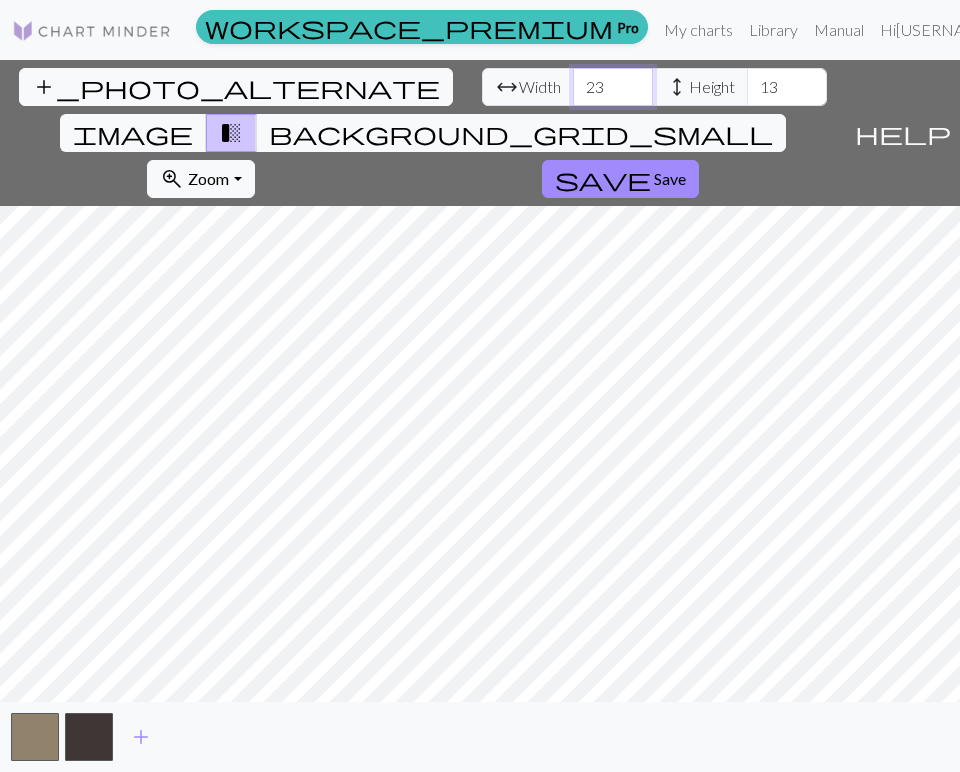 click on "23" at bounding box center [613, 87] 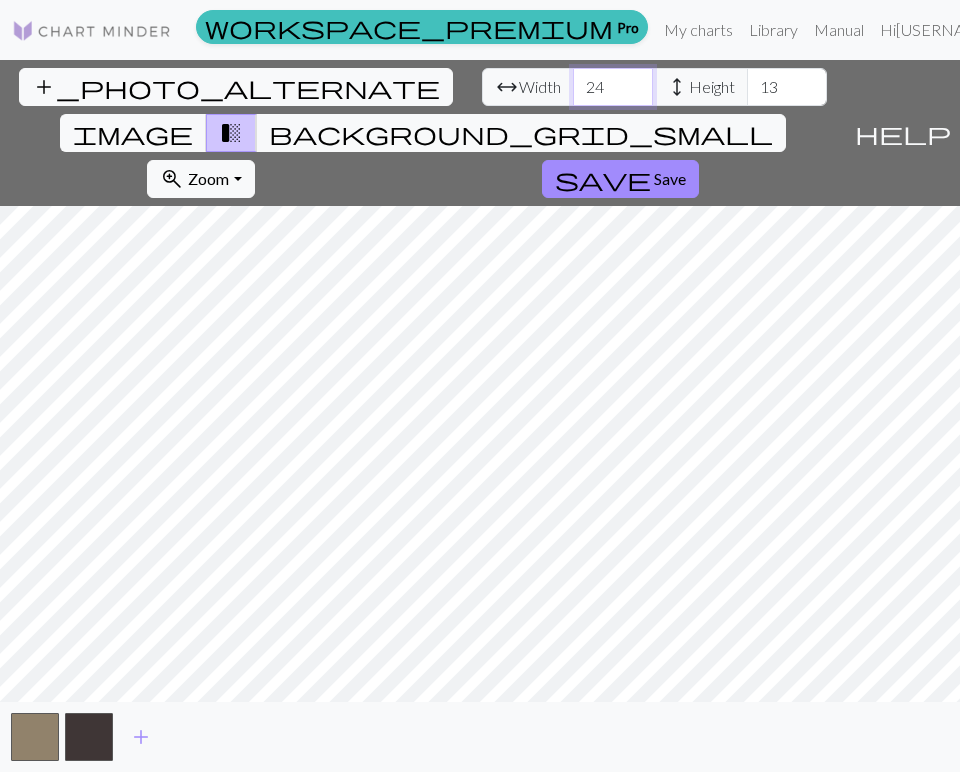 click on "24" at bounding box center [613, 87] 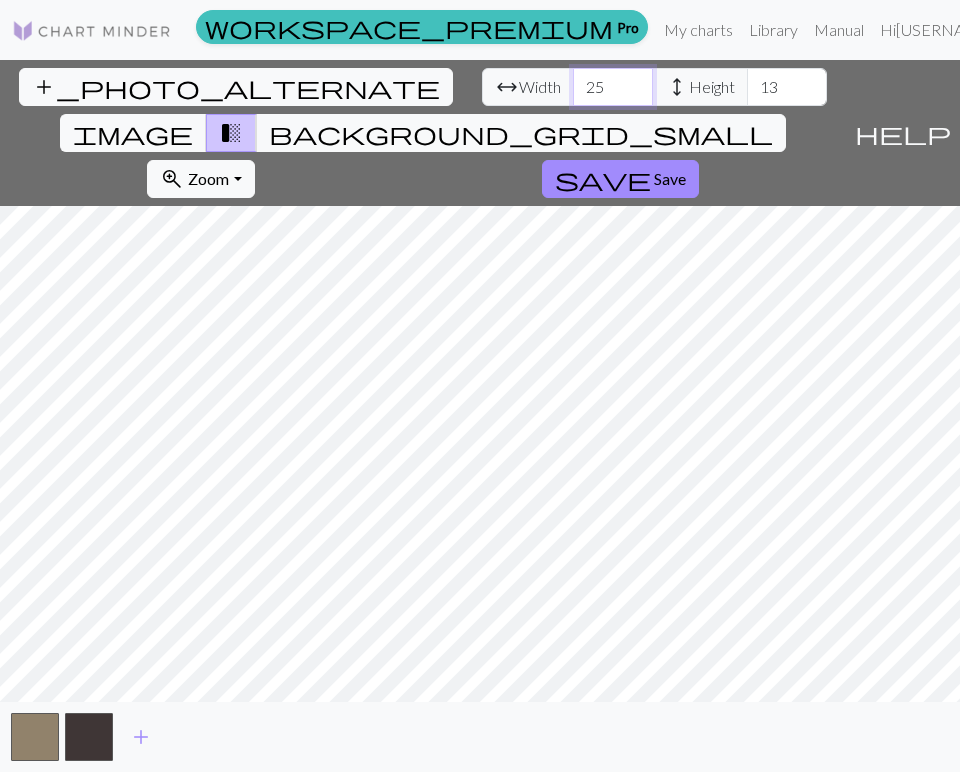 type on "25" 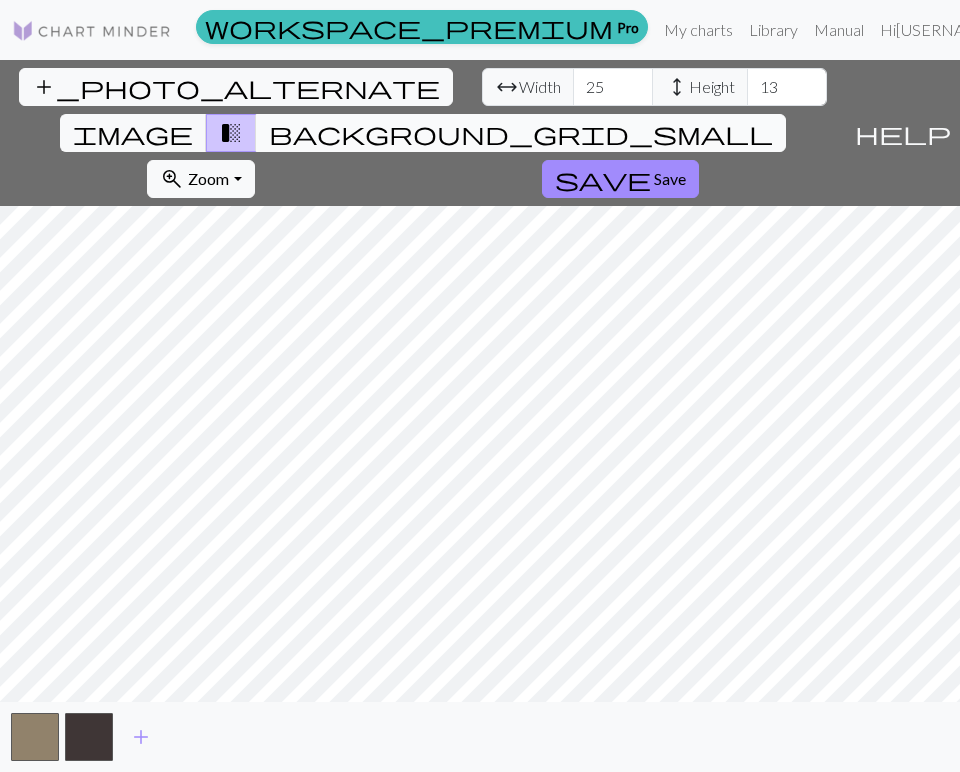 click on "background_grid_small" at bounding box center [521, 133] 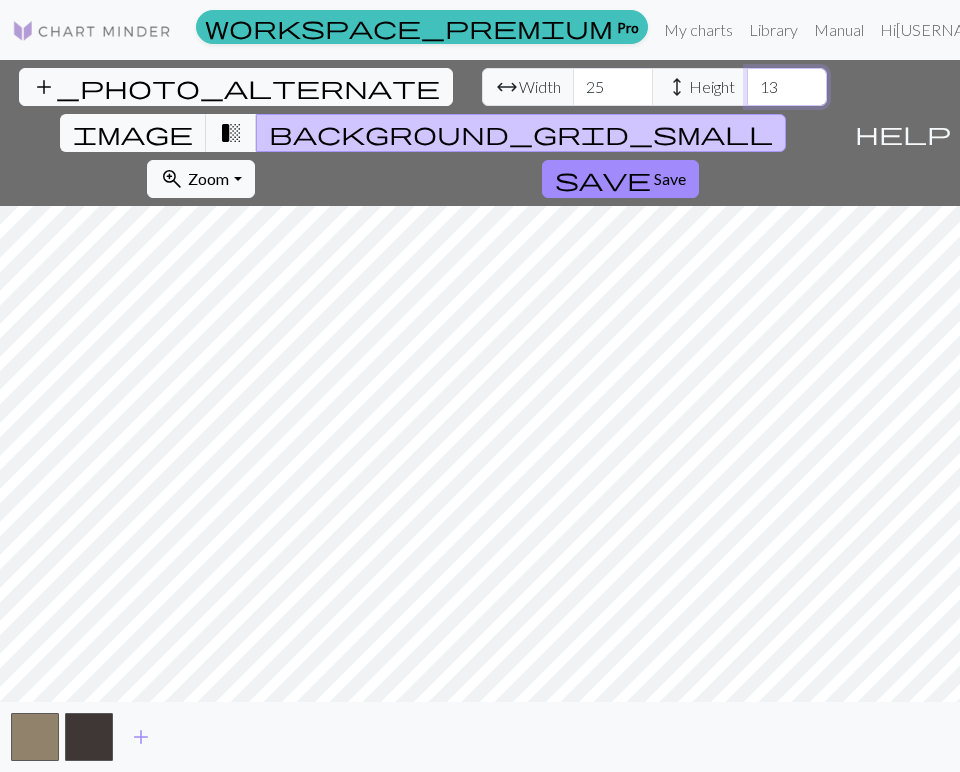 click on "13" at bounding box center (787, 87) 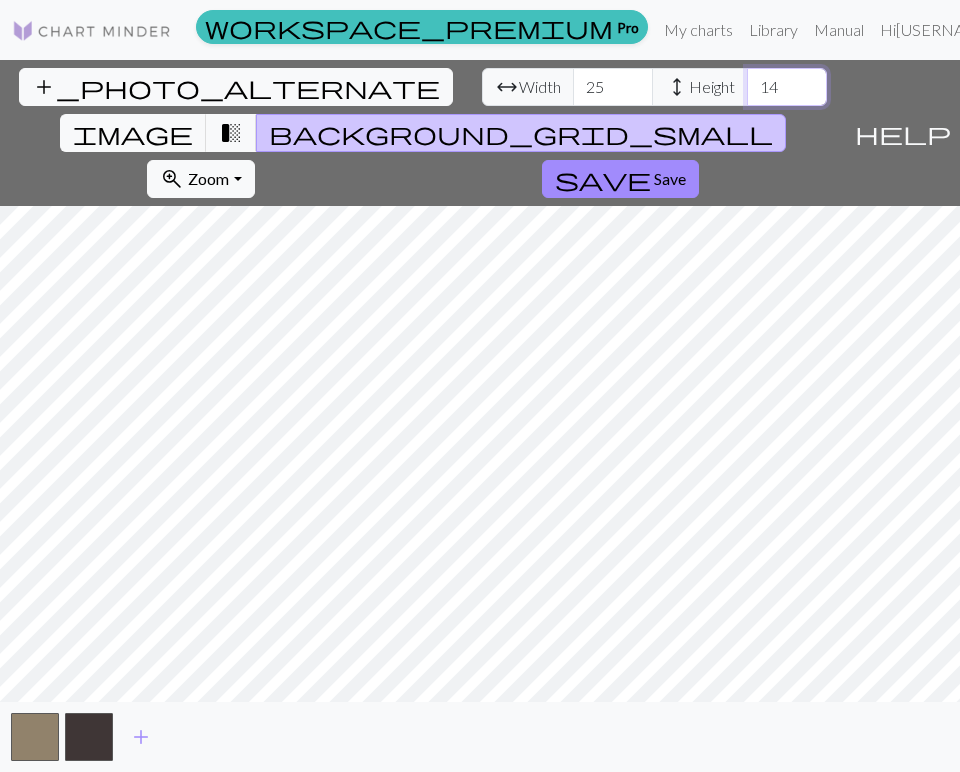 click on "14" at bounding box center [787, 87] 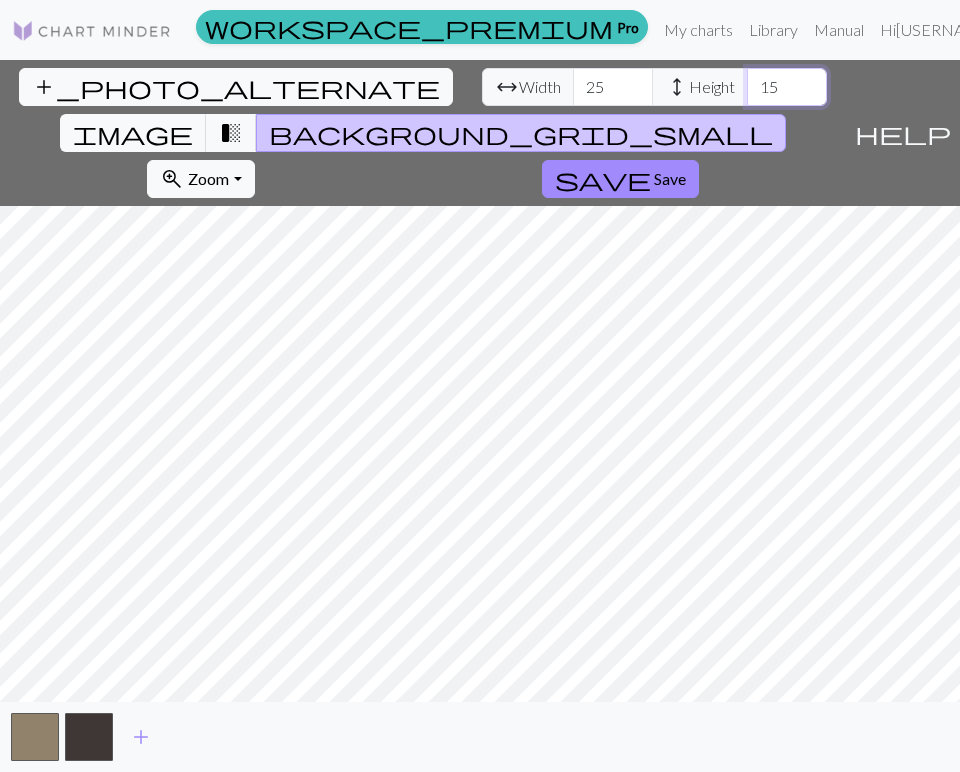 click on "15" at bounding box center (787, 87) 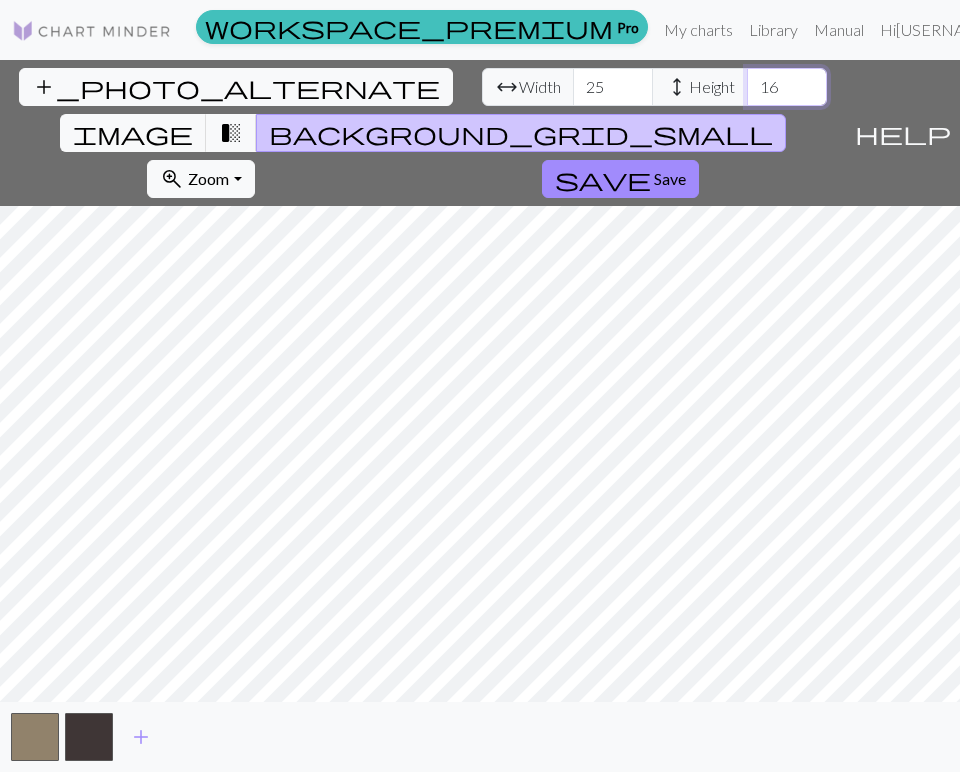 click on "16" at bounding box center (787, 87) 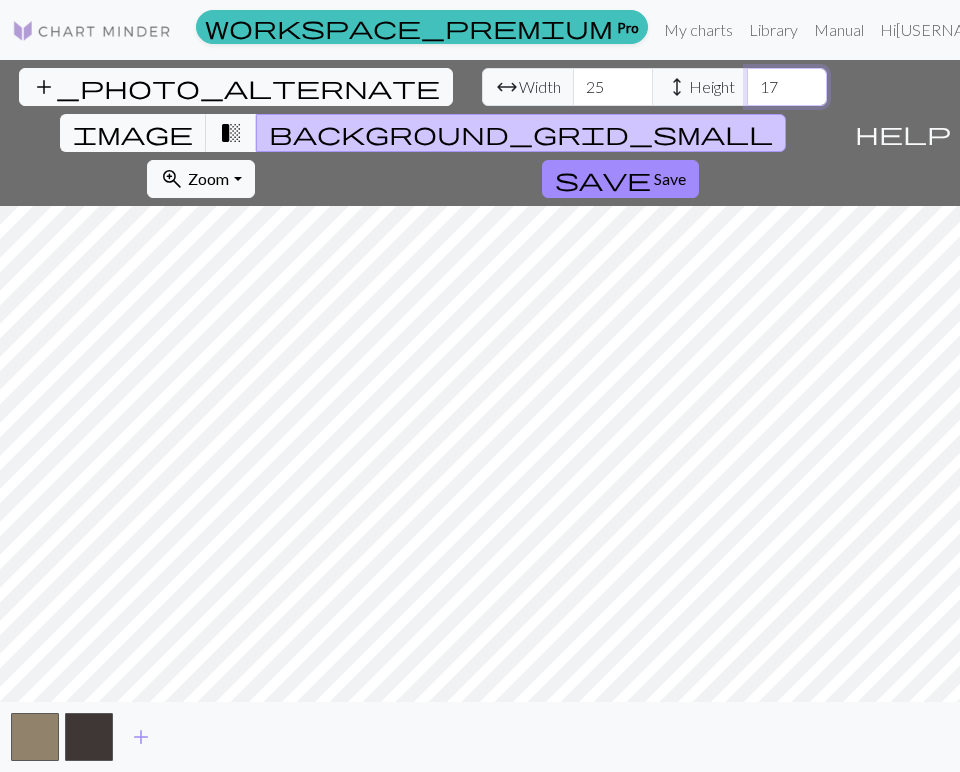 click on "17" at bounding box center (787, 87) 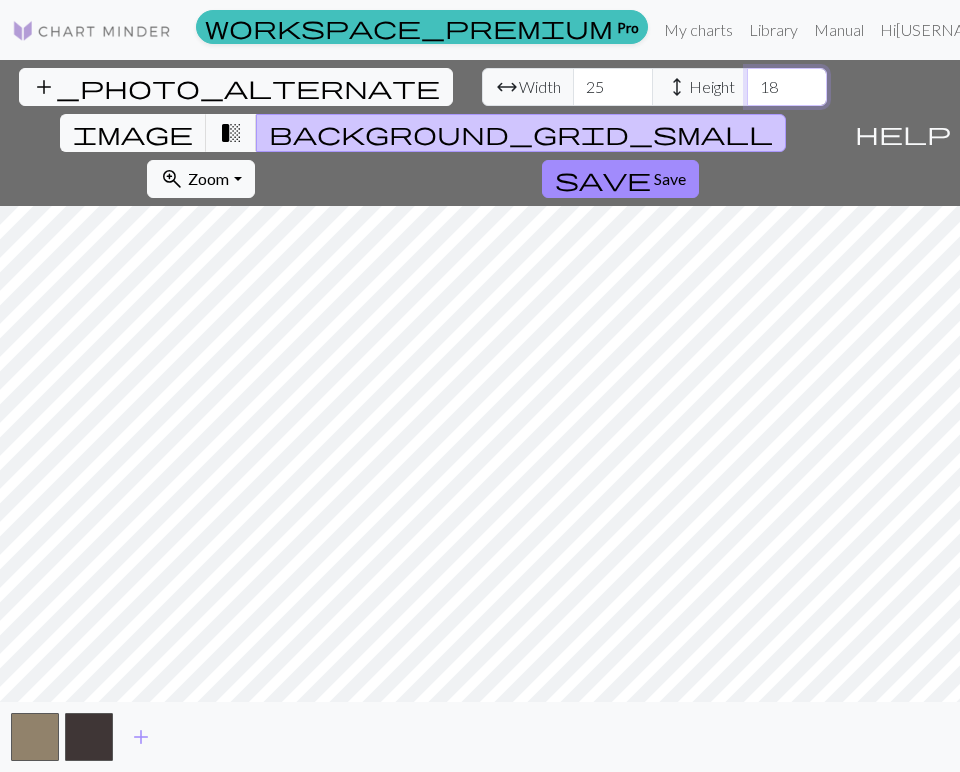 click on "18" at bounding box center [787, 87] 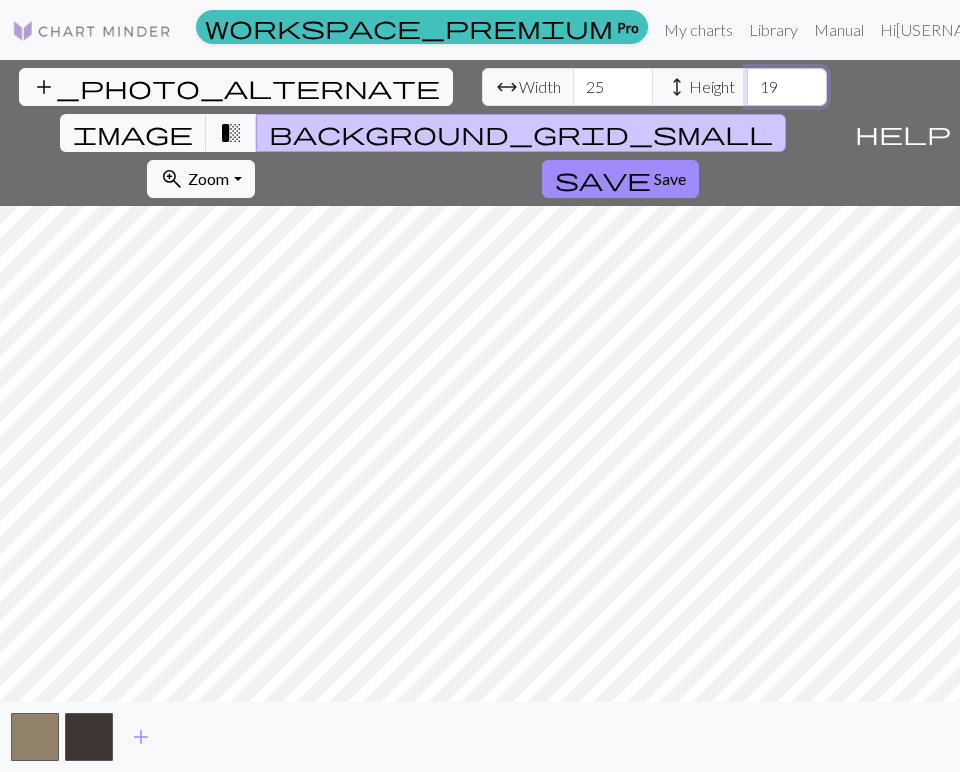 click on "19" at bounding box center [787, 87] 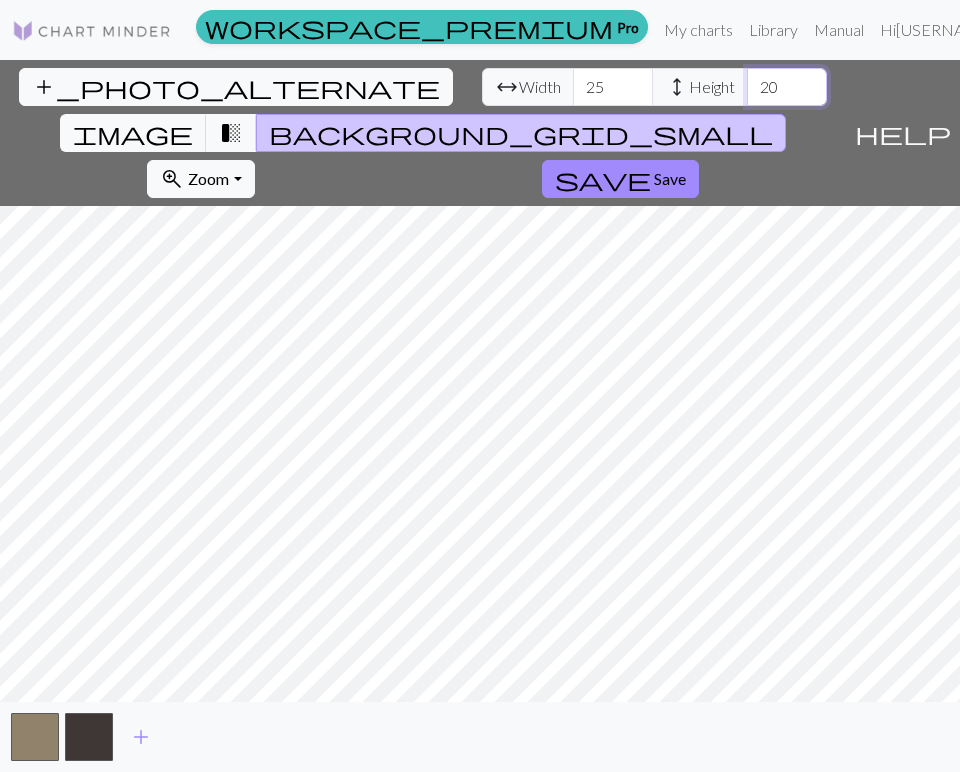 click on "20" at bounding box center (787, 87) 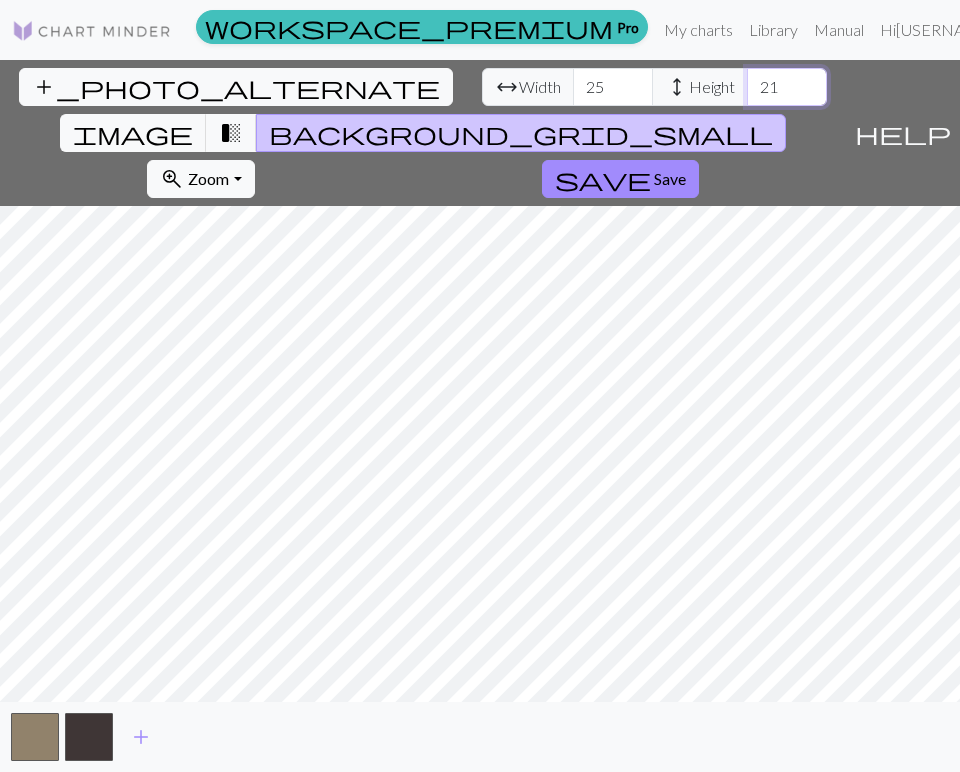 click on "21" at bounding box center (787, 87) 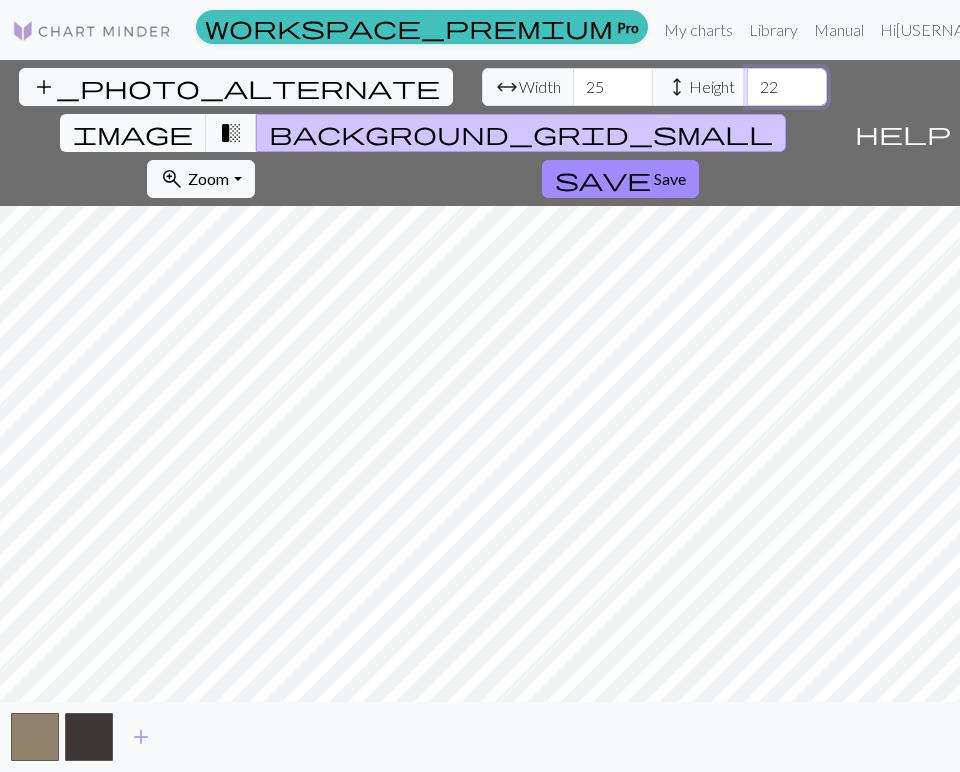 click on "22" at bounding box center (787, 87) 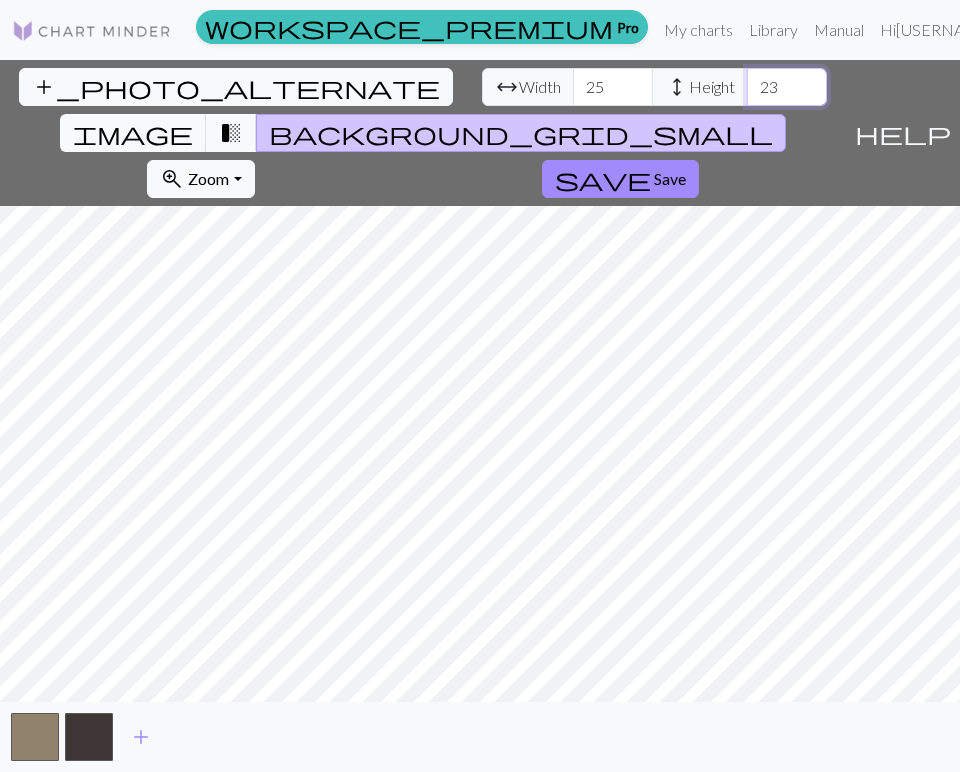 type on "23" 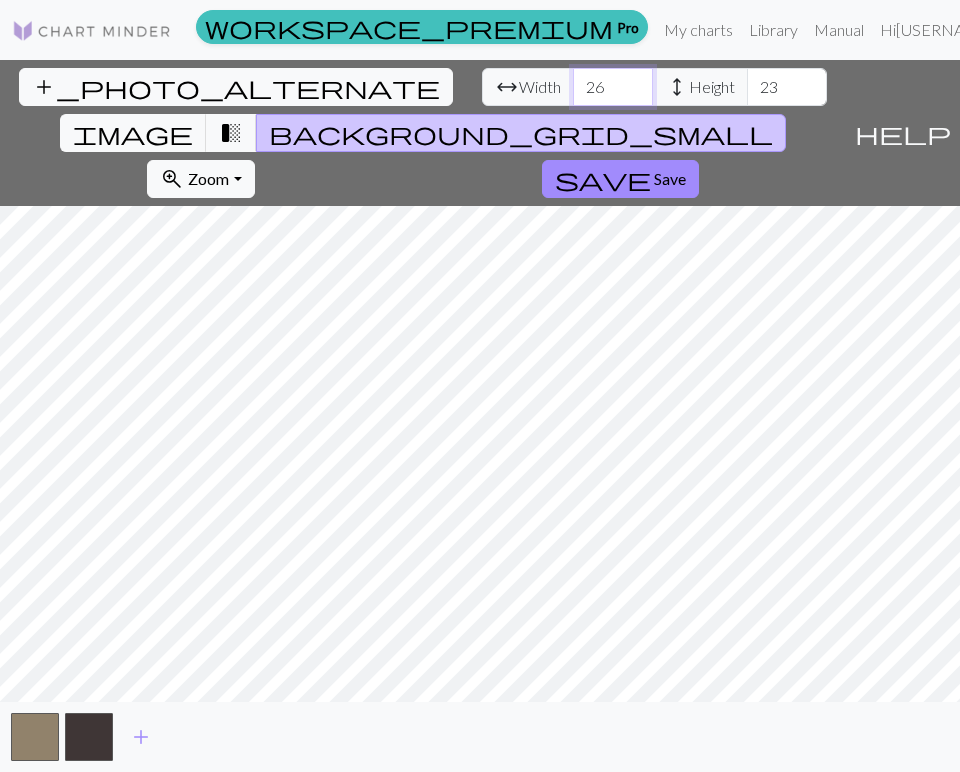 click on "26" at bounding box center (613, 87) 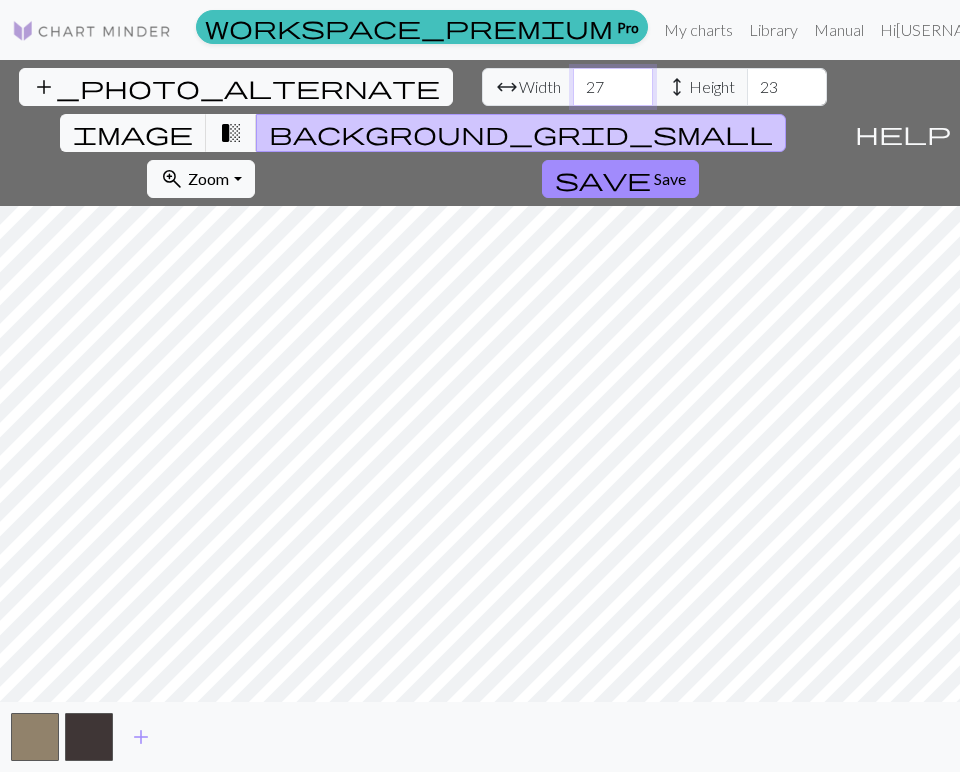 click on "27" at bounding box center (613, 87) 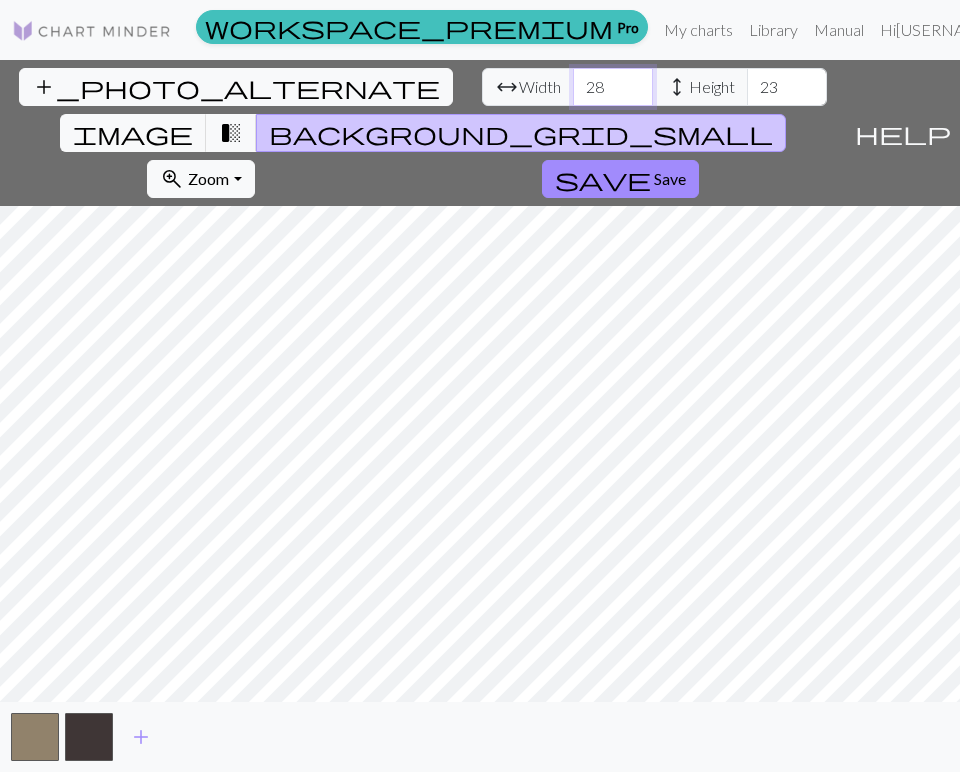 click on "28" at bounding box center [613, 87] 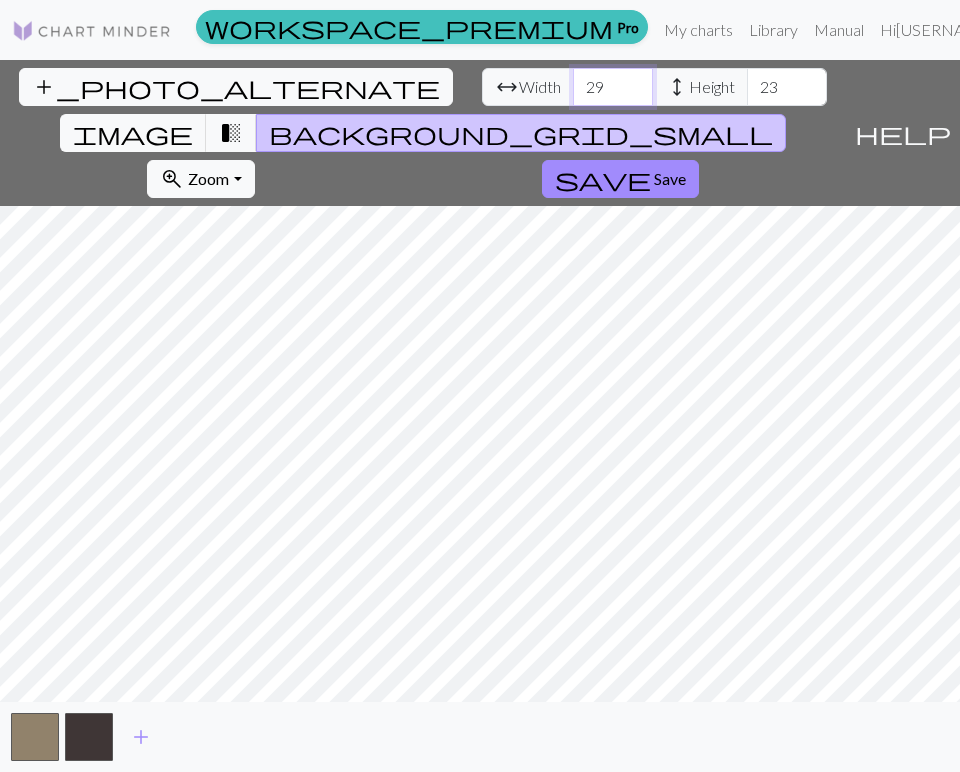 click on "29" at bounding box center (613, 87) 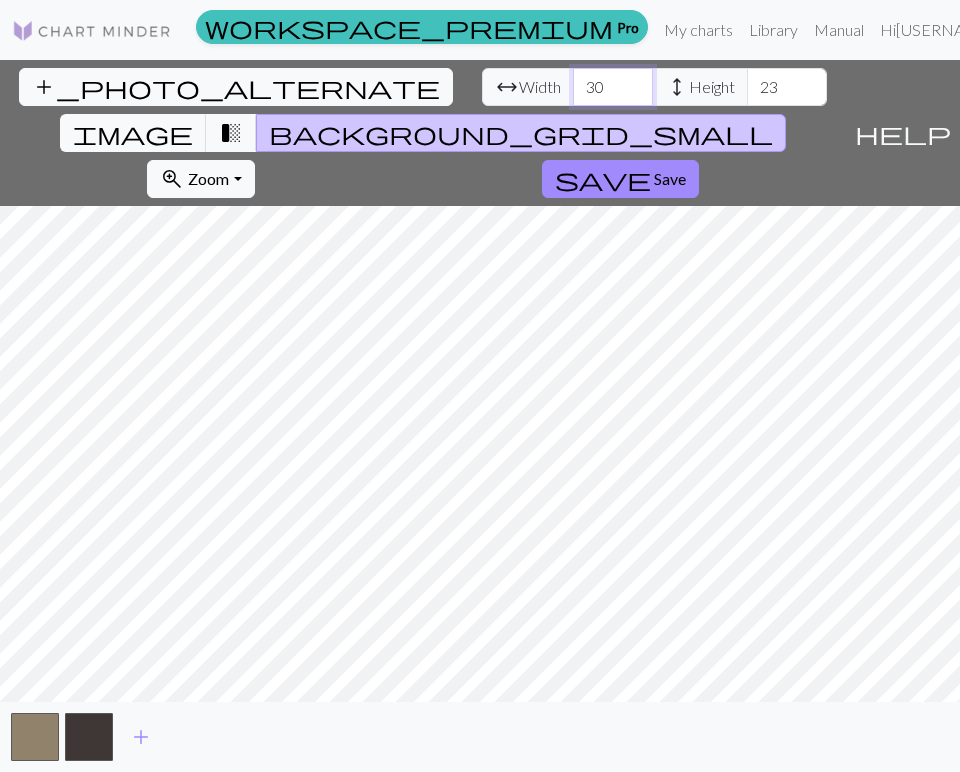 click on "30" at bounding box center (613, 87) 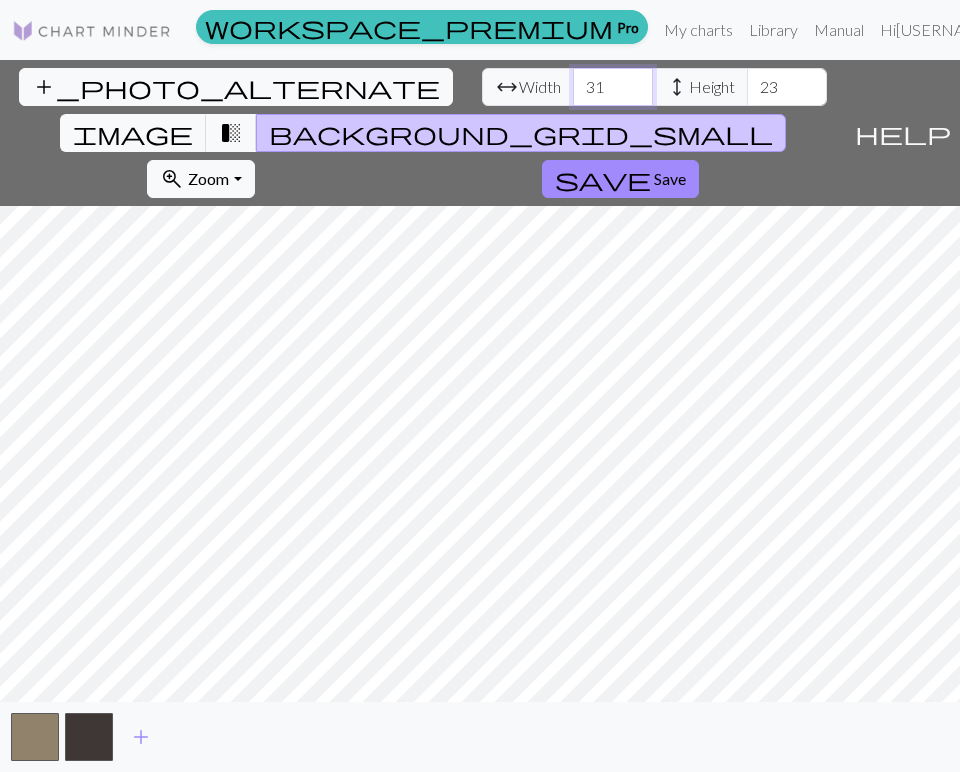 click on "31" at bounding box center [613, 87] 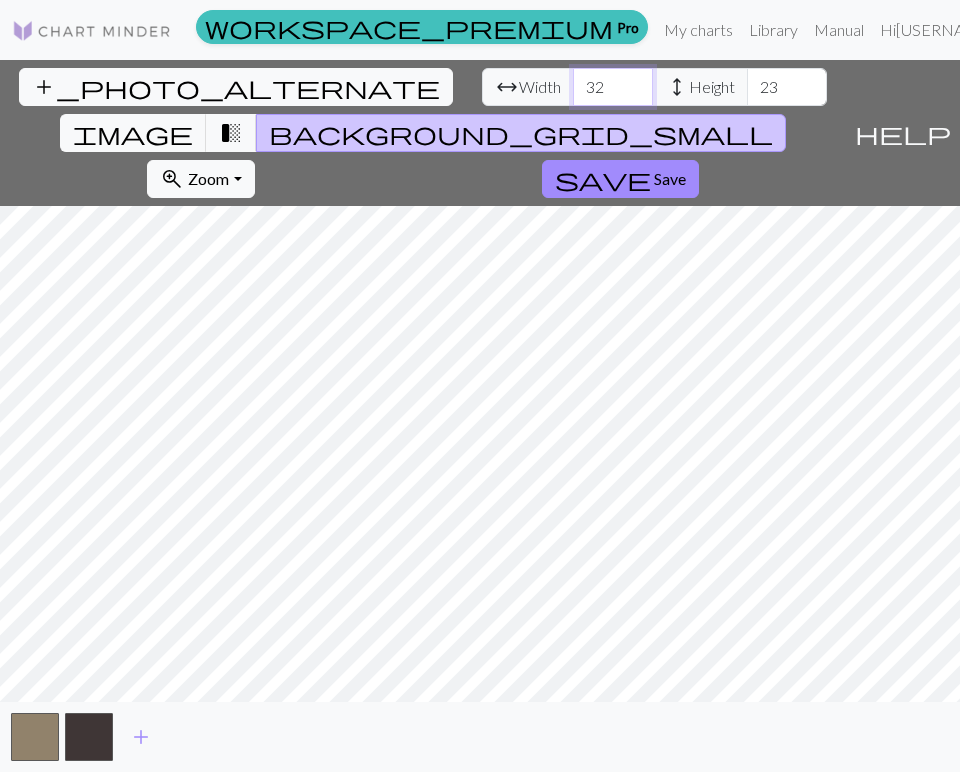 click on "32" at bounding box center (613, 87) 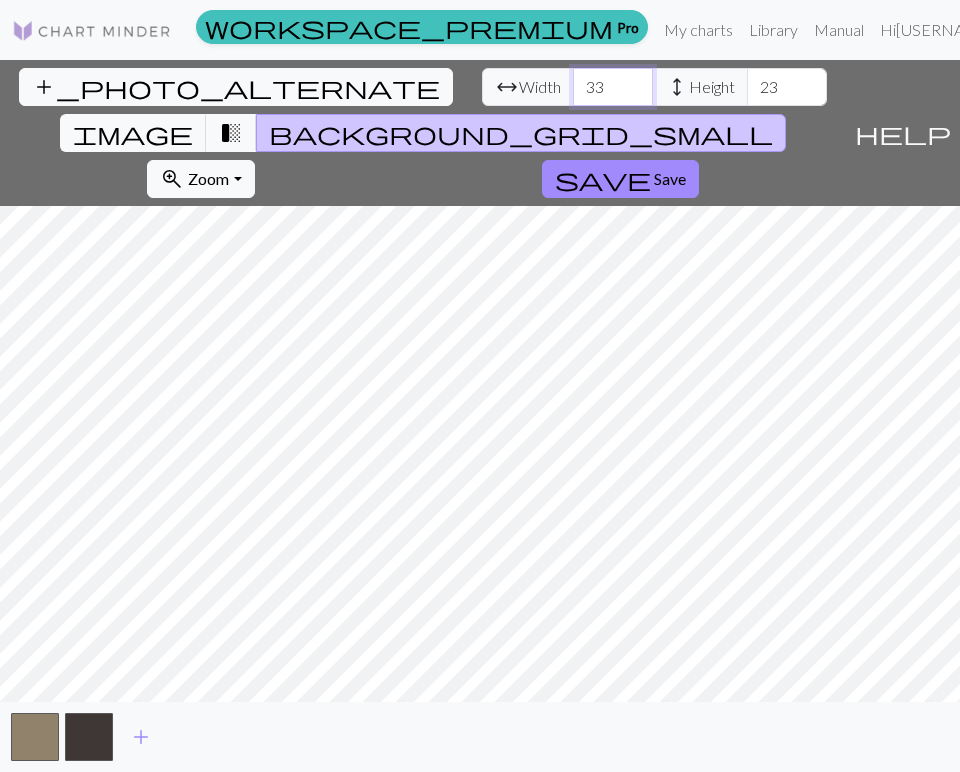 click on "33" at bounding box center [613, 87] 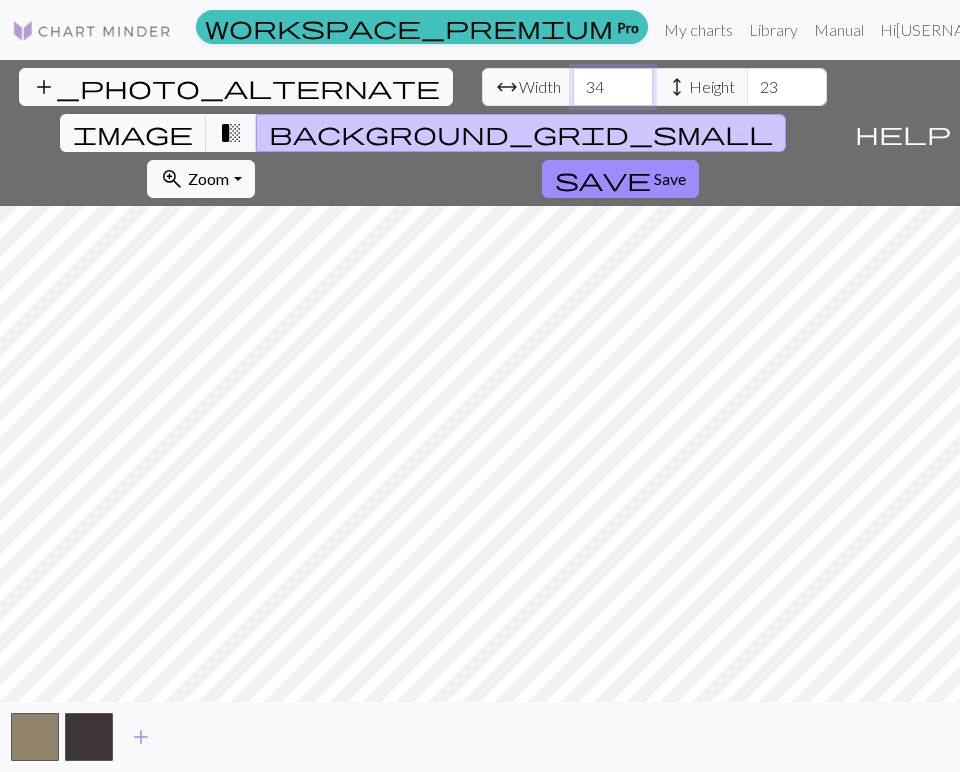 click on "34" at bounding box center [613, 87] 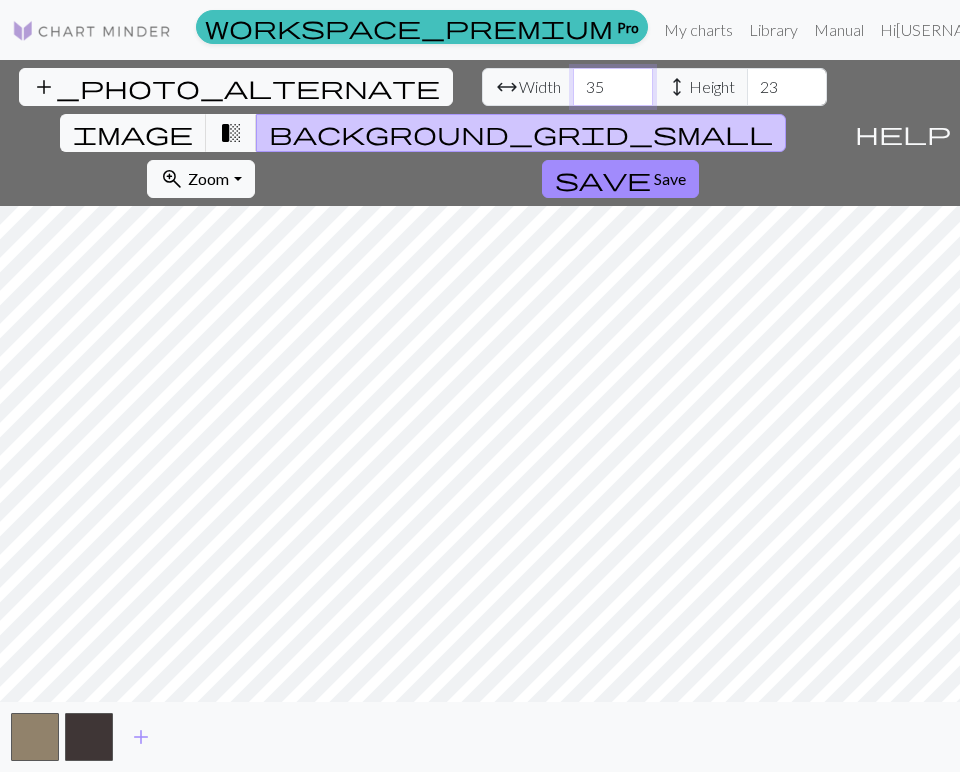 click on "35" at bounding box center (613, 87) 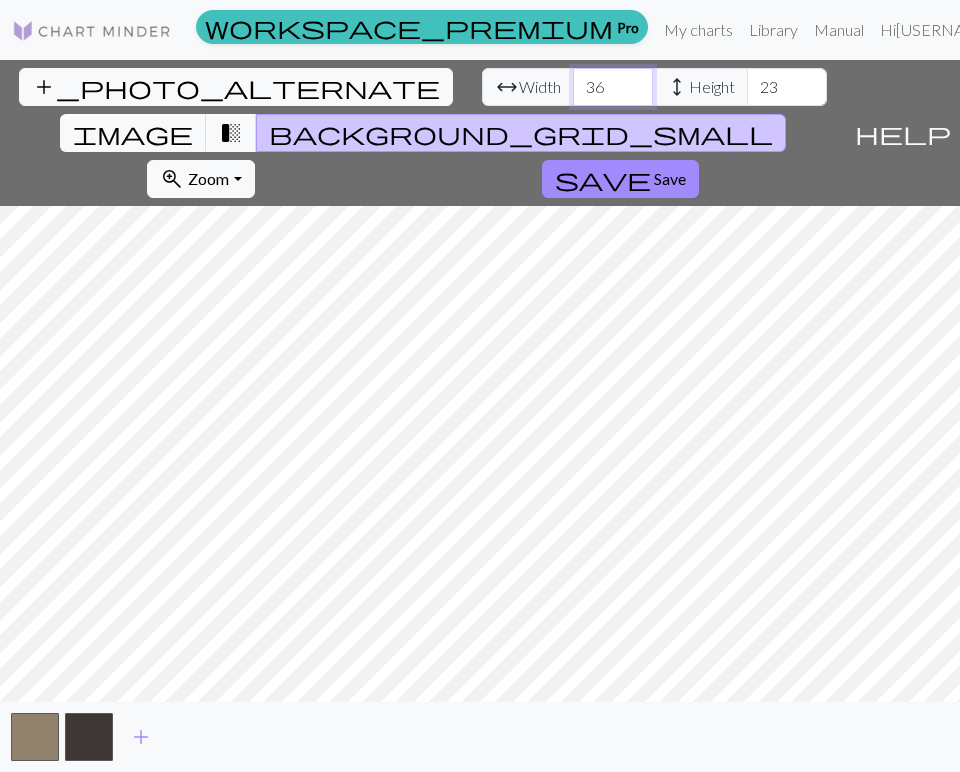 click on "36" at bounding box center [613, 87] 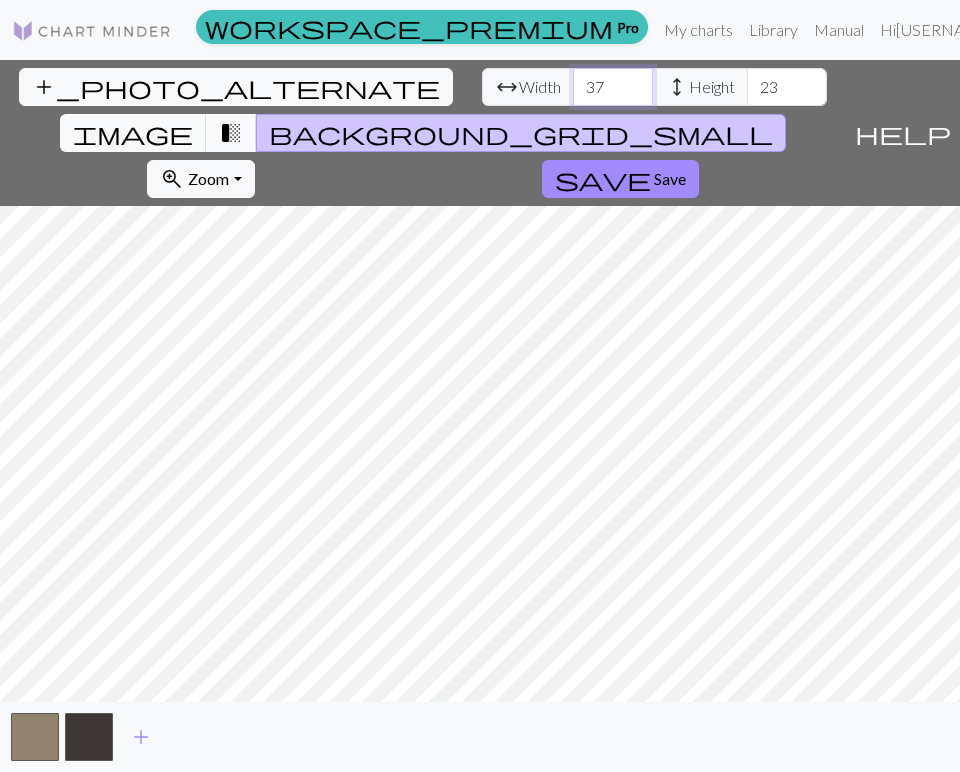 type on "37" 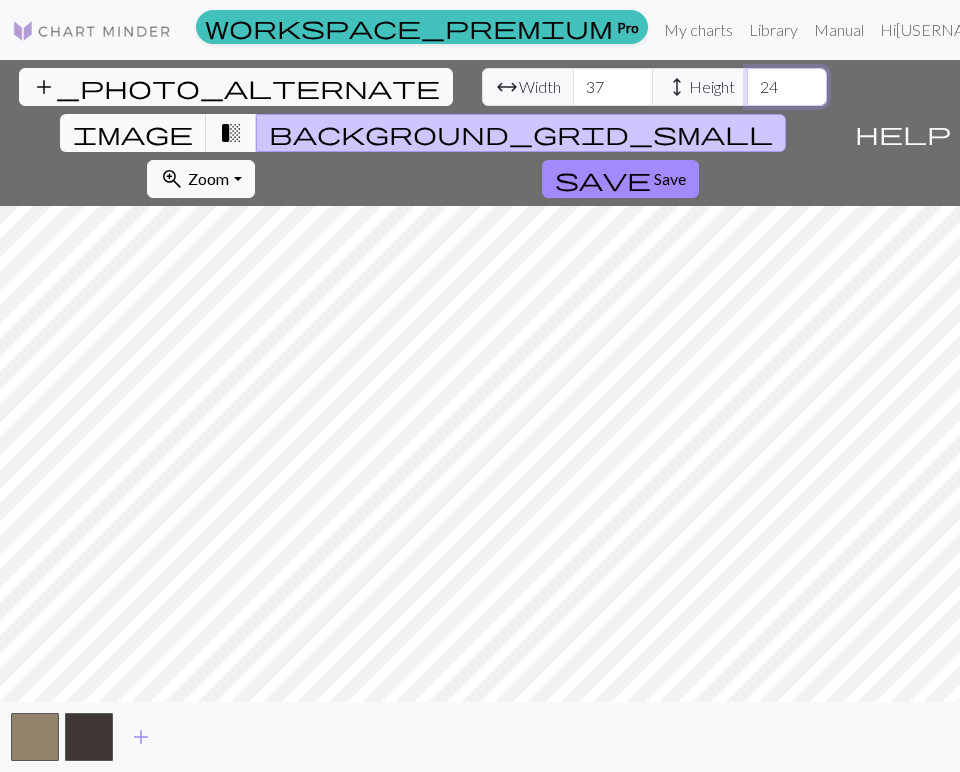 click on "24" at bounding box center [787, 87] 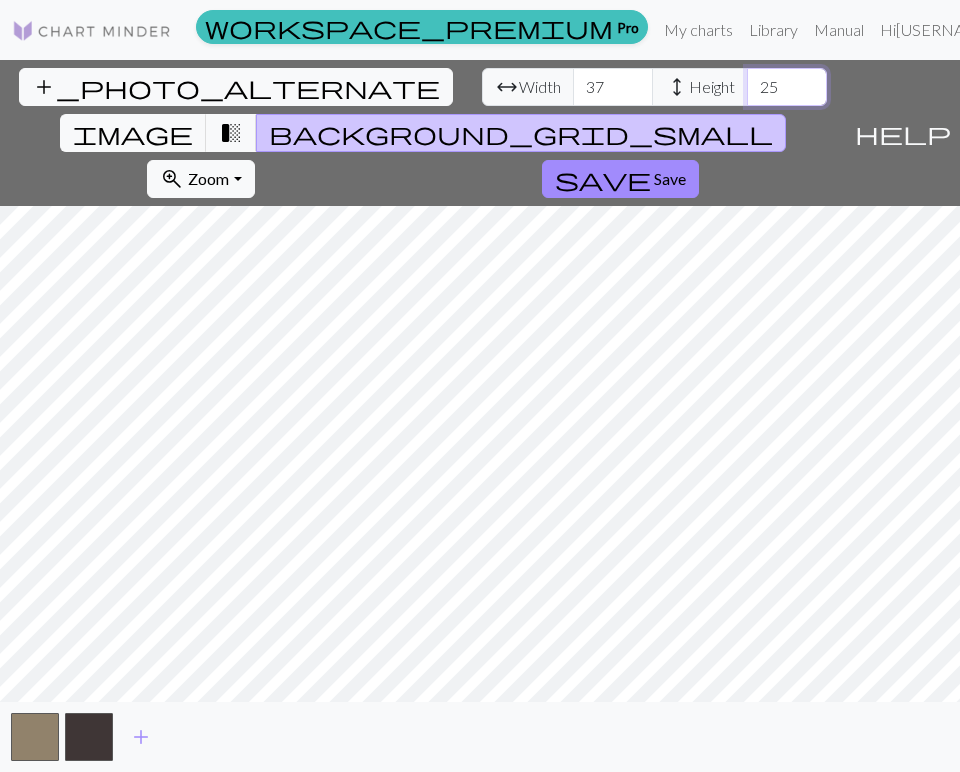 click on "25" at bounding box center [787, 87] 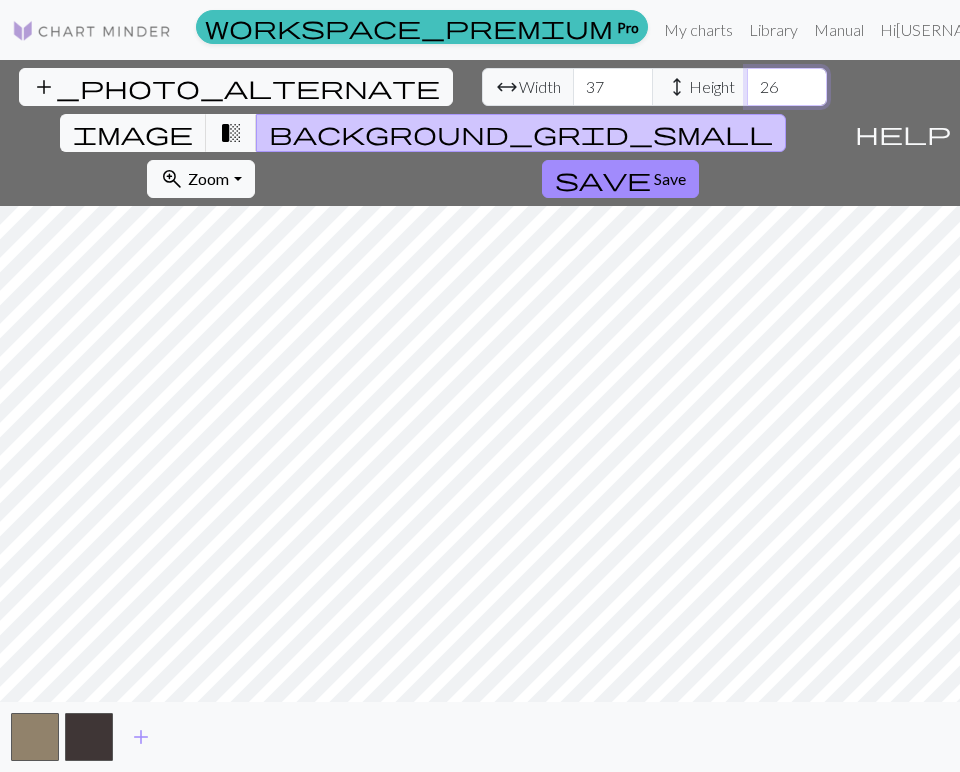 click on "26" at bounding box center (787, 87) 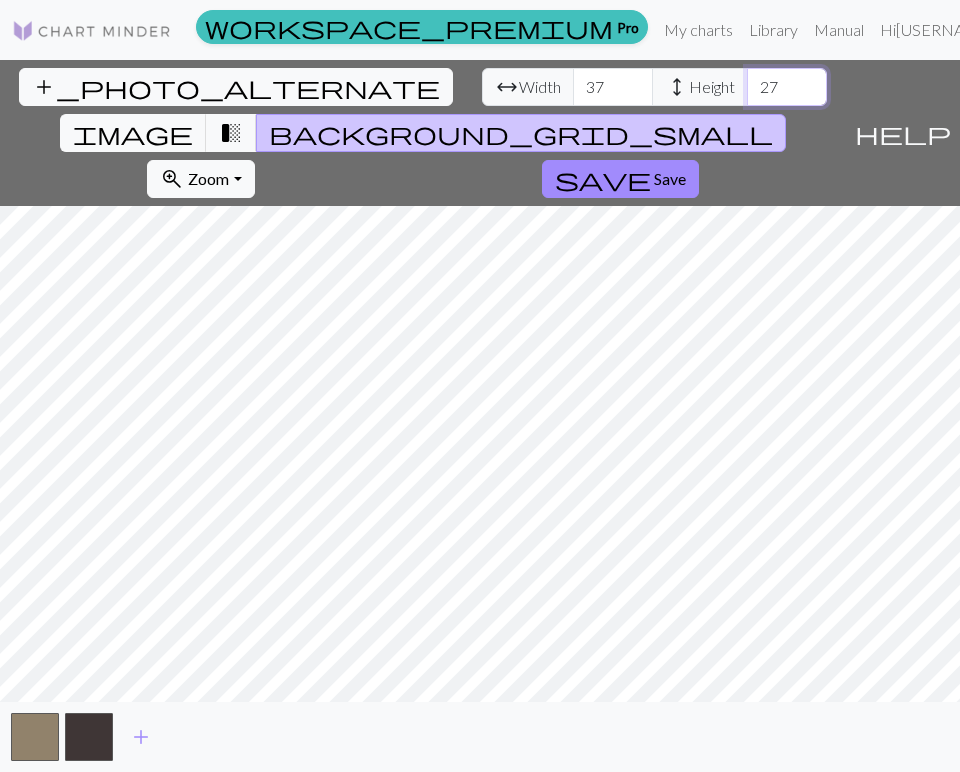 click on "27" at bounding box center (787, 87) 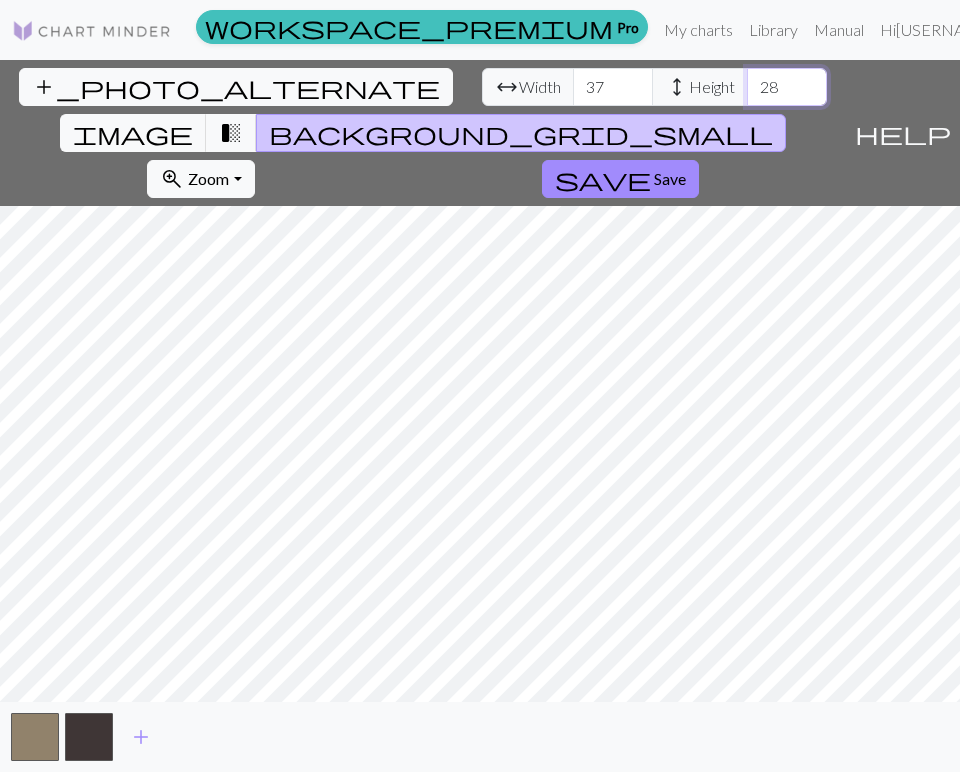 click on "28" at bounding box center [787, 87] 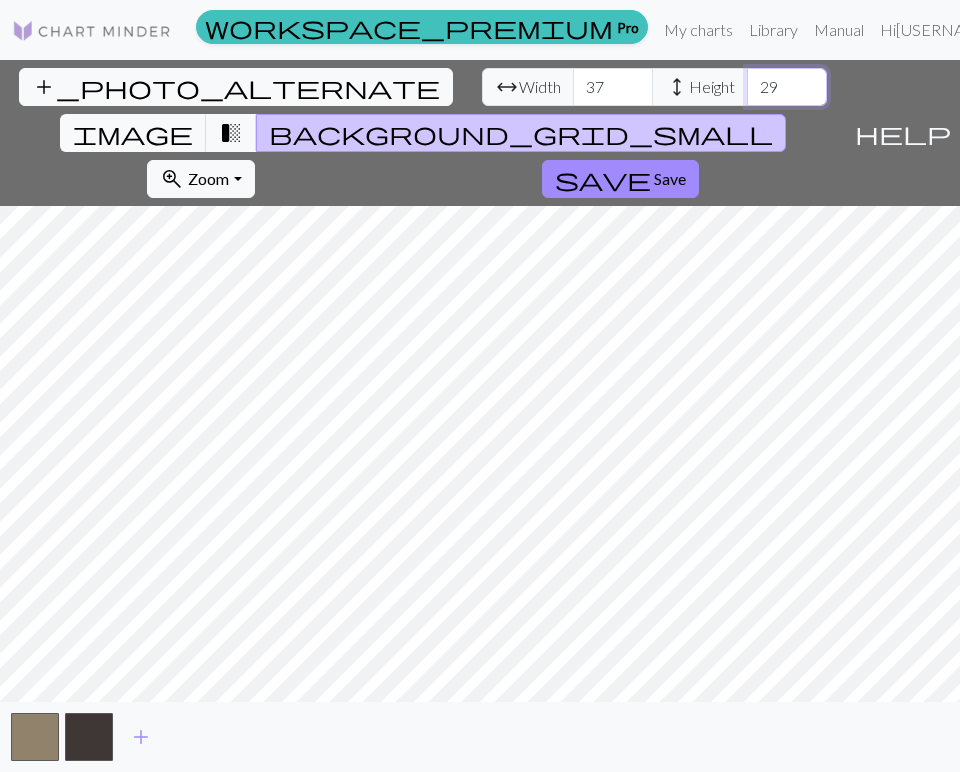 click on "29" at bounding box center (787, 87) 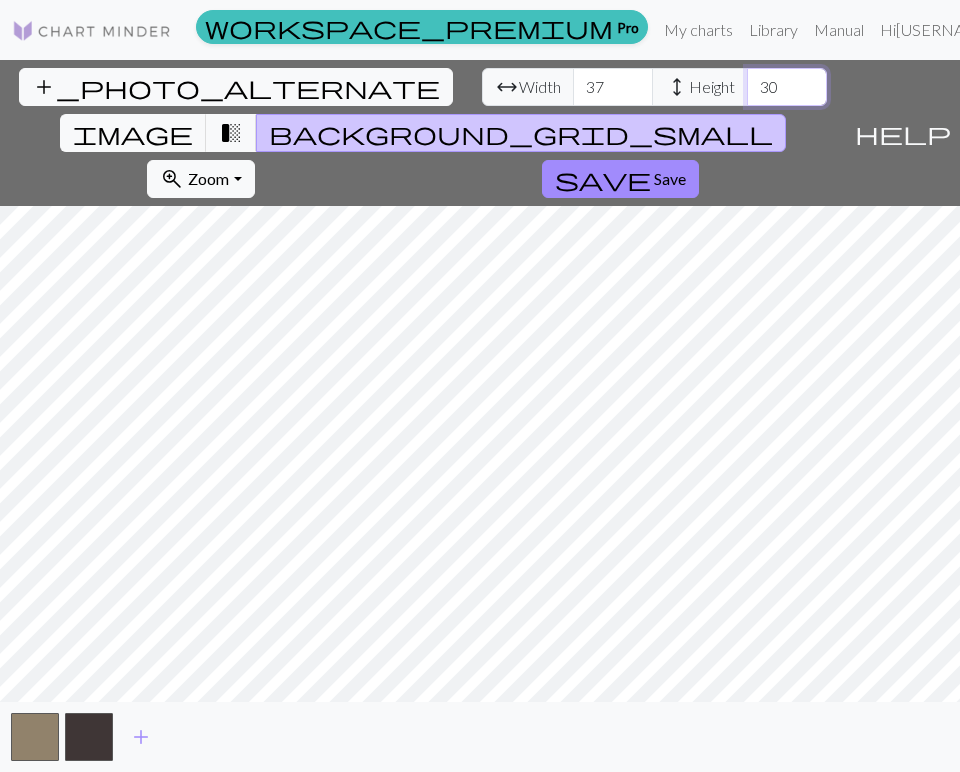 click on "30" at bounding box center [787, 87] 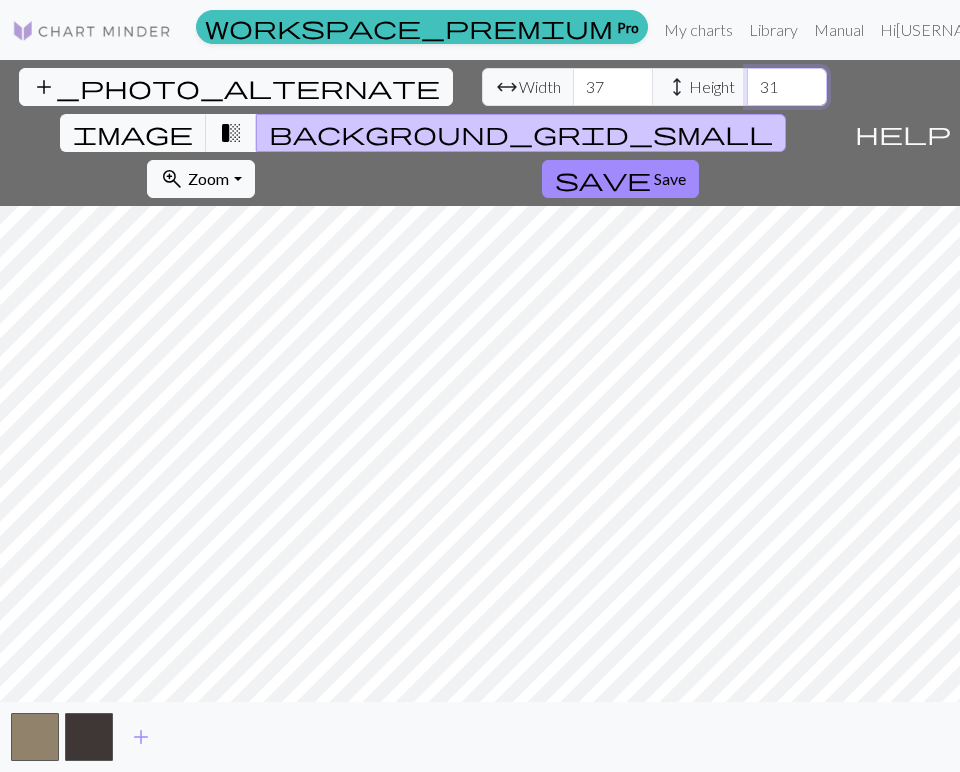click on "31" at bounding box center [787, 87] 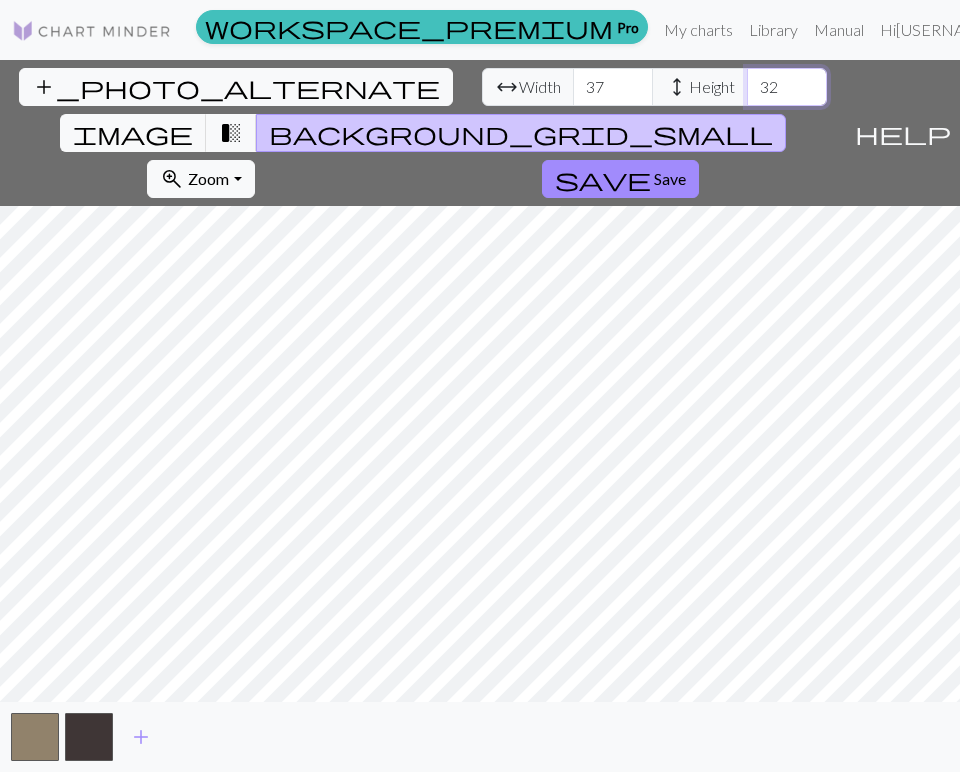 click on "32" at bounding box center (787, 87) 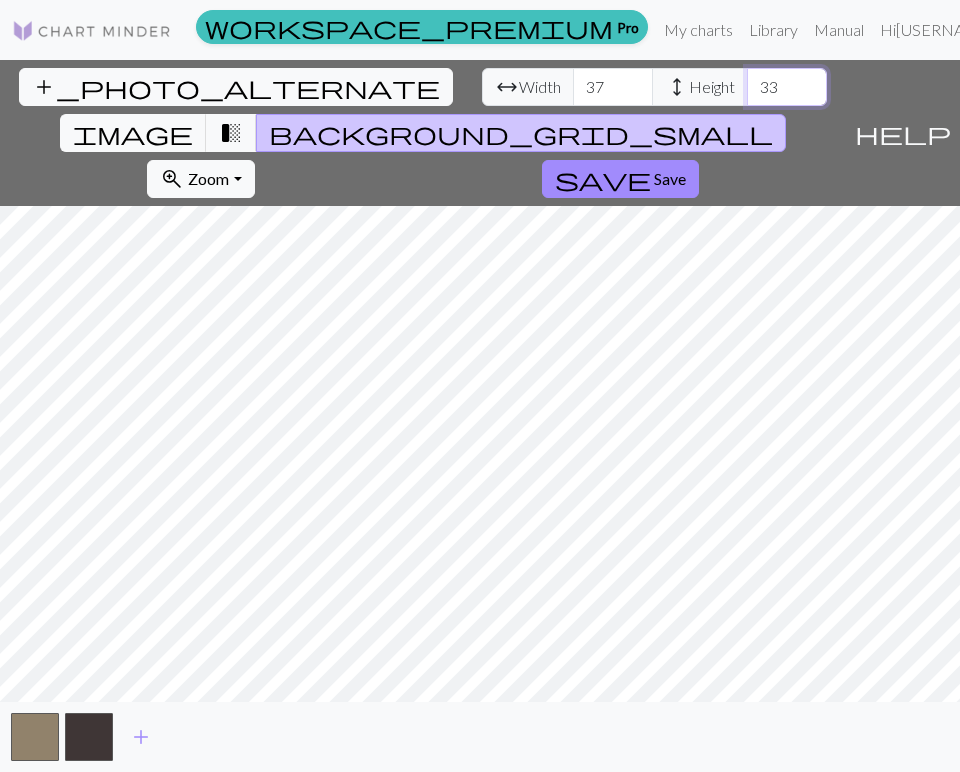 type on "33" 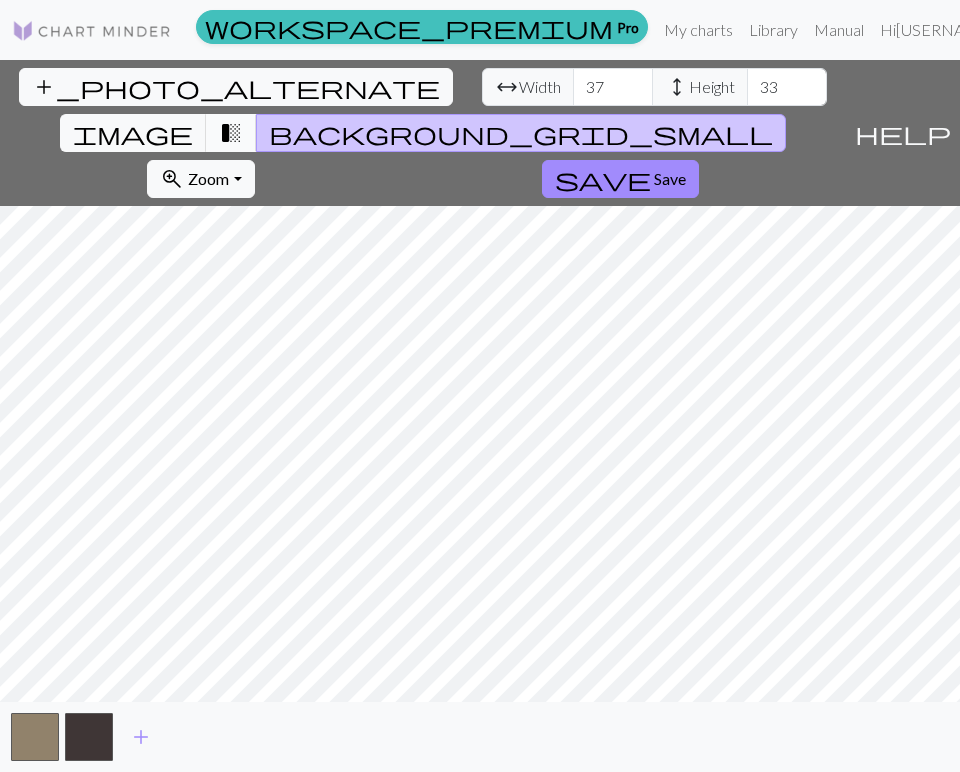 click on "transition_fade" at bounding box center [231, 133] 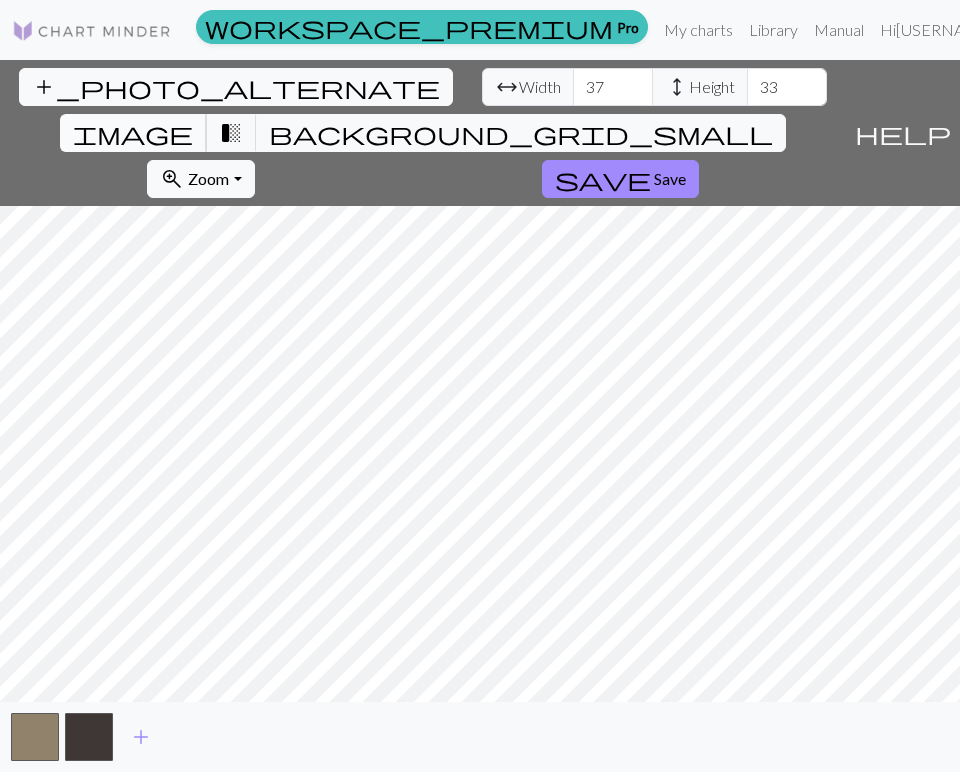 click on "image" at bounding box center [133, 133] 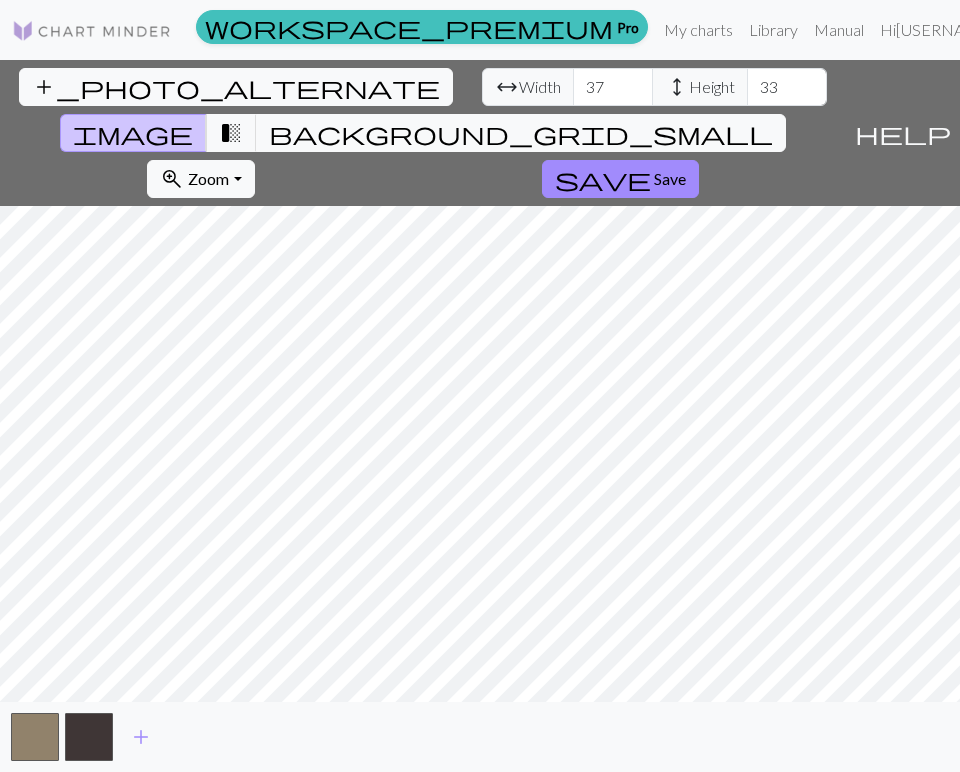 click on "height" at bounding box center (677, 87) 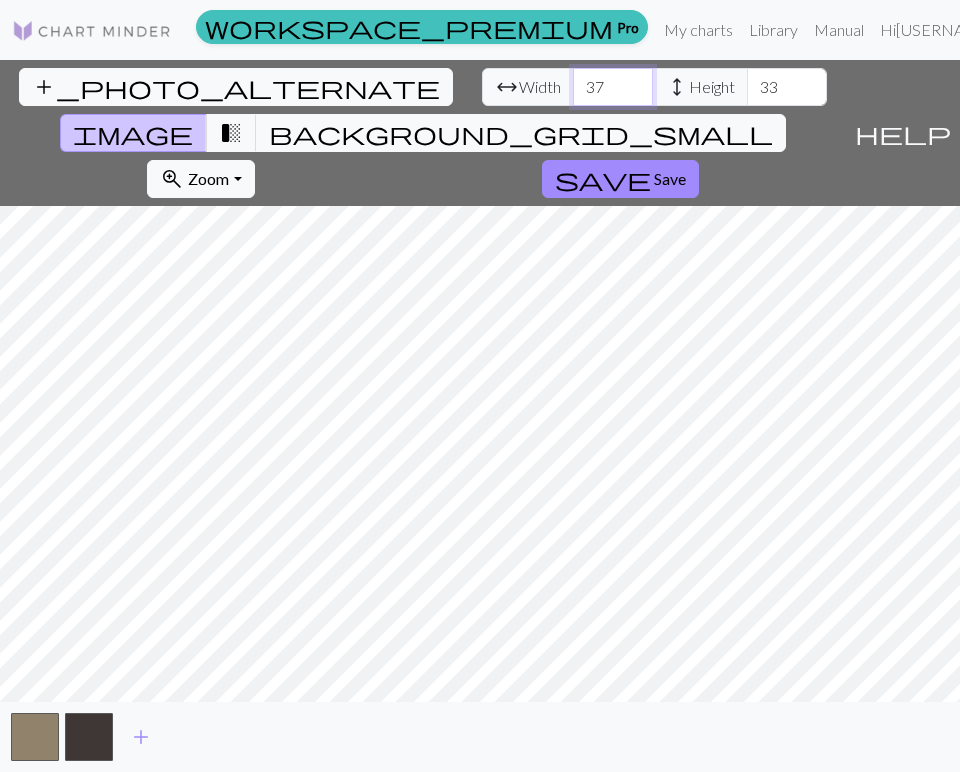 click on "37" at bounding box center (613, 87) 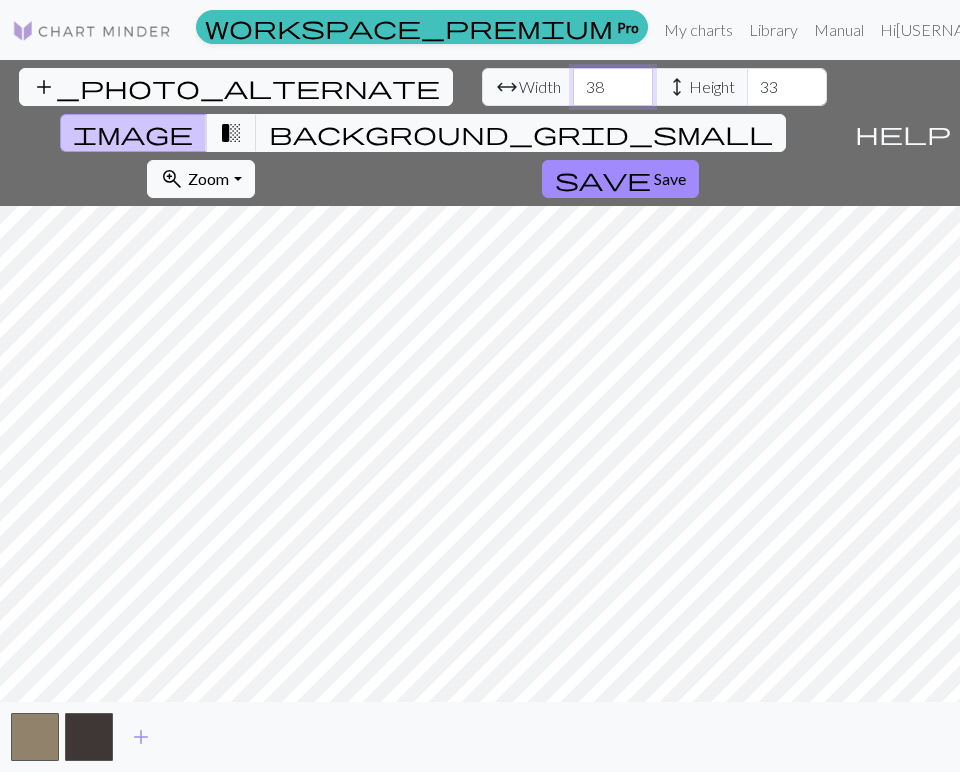 click on "38" at bounding box center (613, 87) 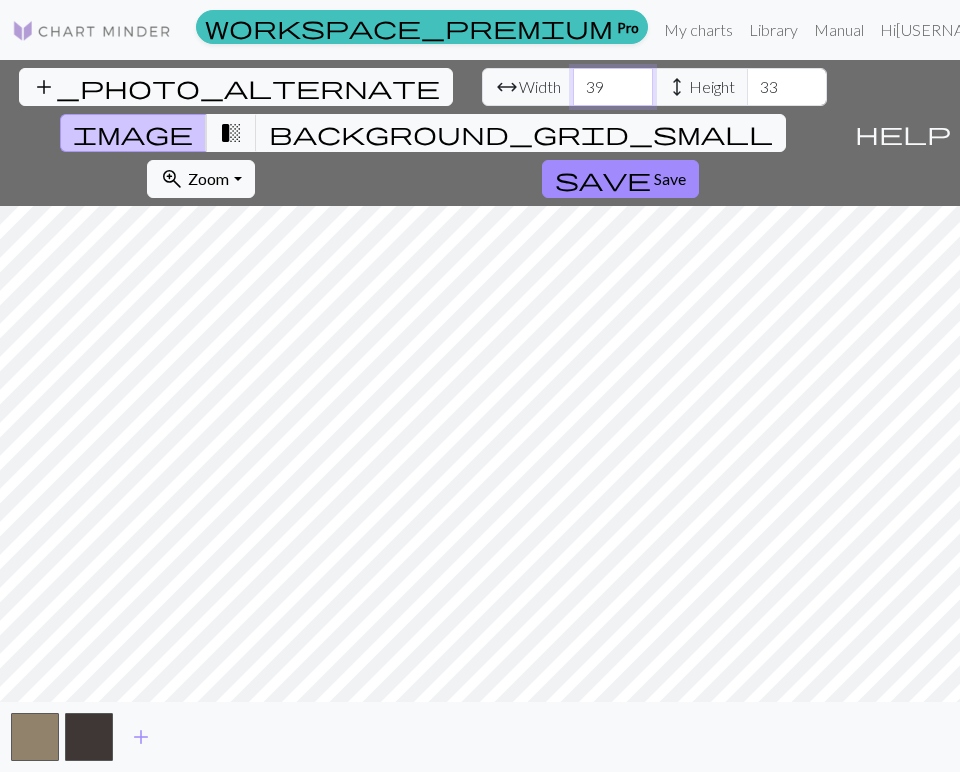 click on "39" at bounding box center (613, 87) 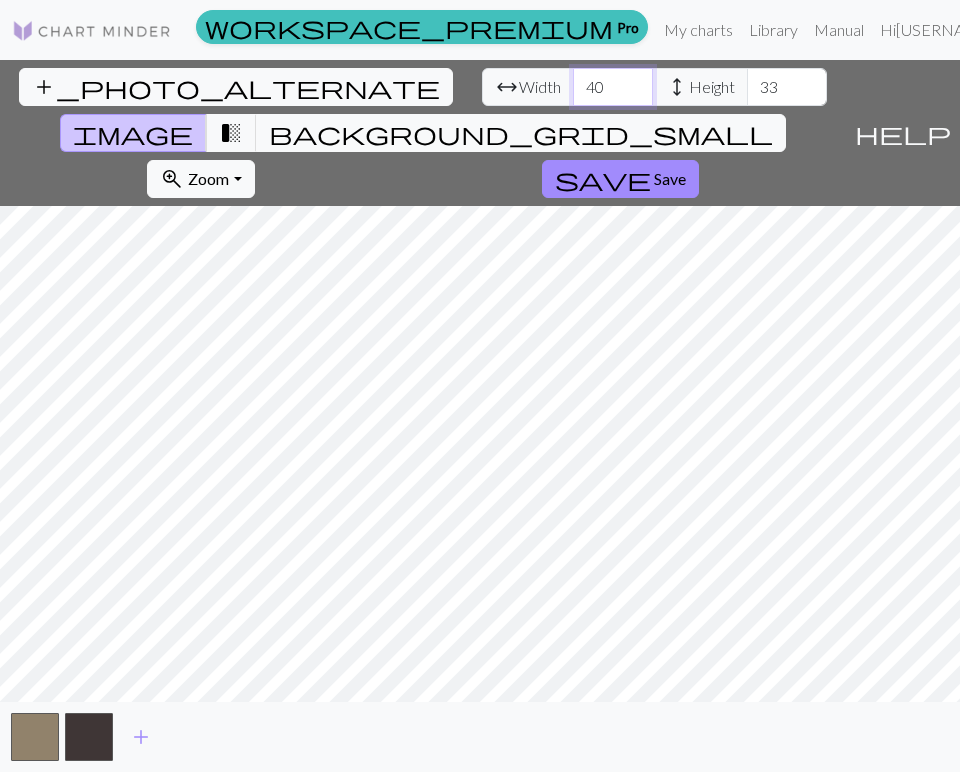 click on "40" at bounding box center [613, 87] 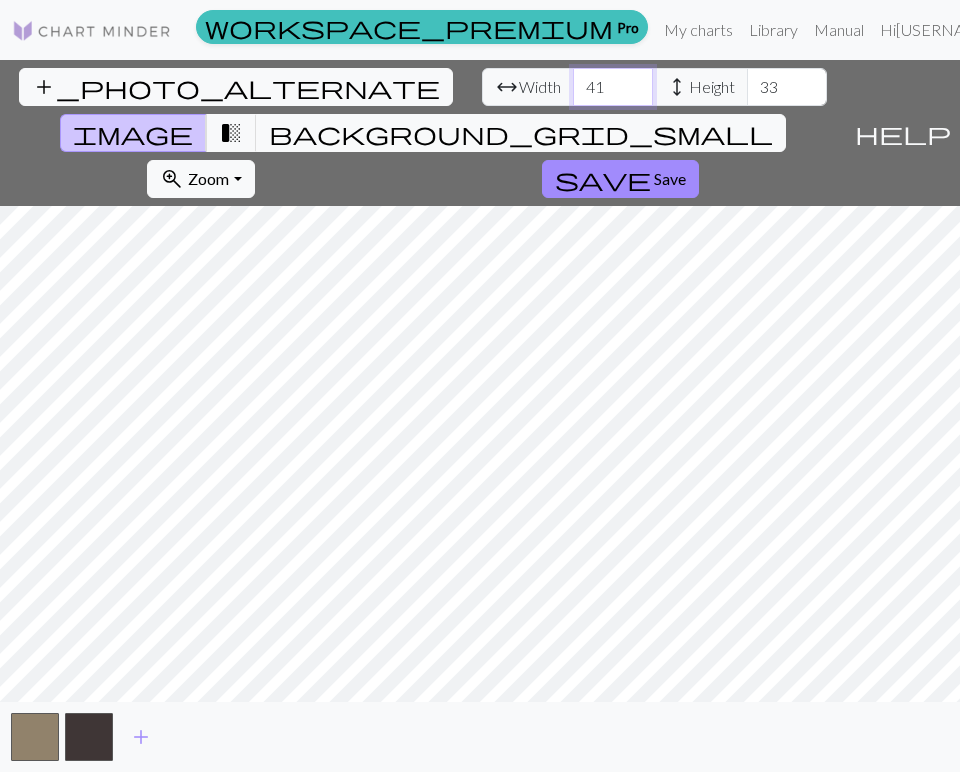 type on "41" 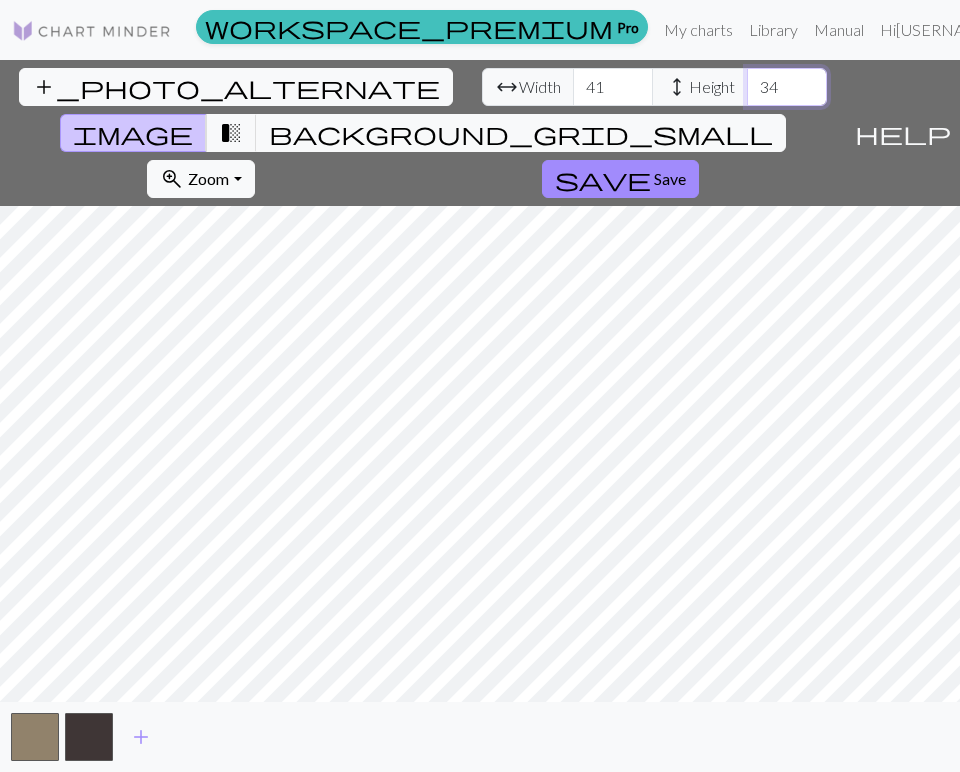 click on "34" at bounding box center [787, 87] 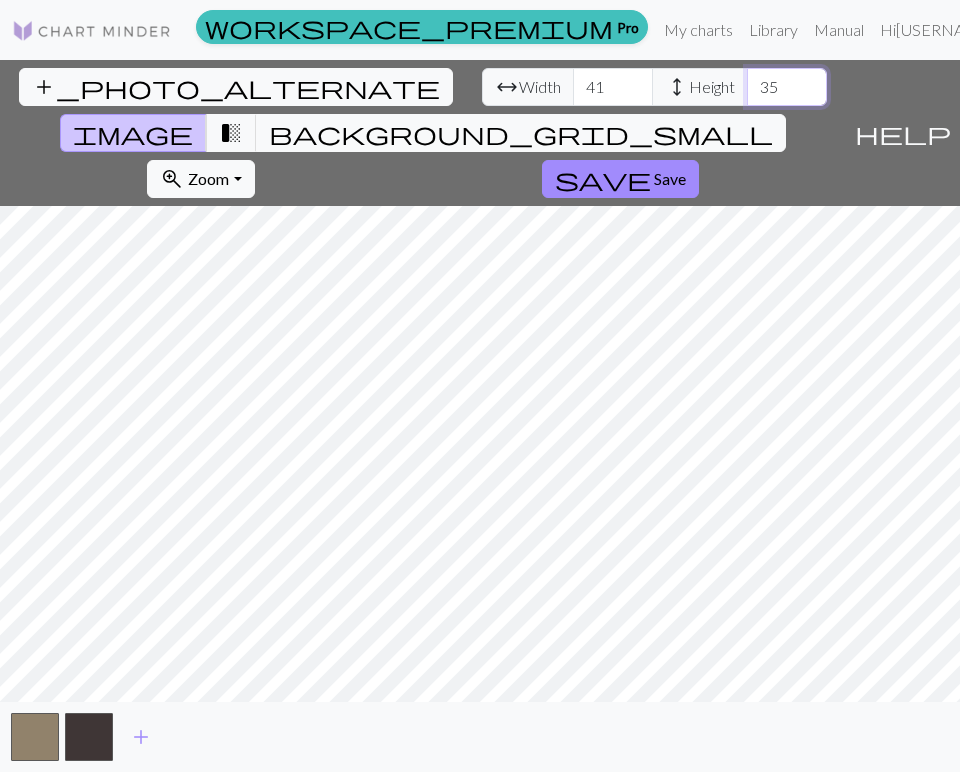 click on "35" at bounding box center (787, 87) 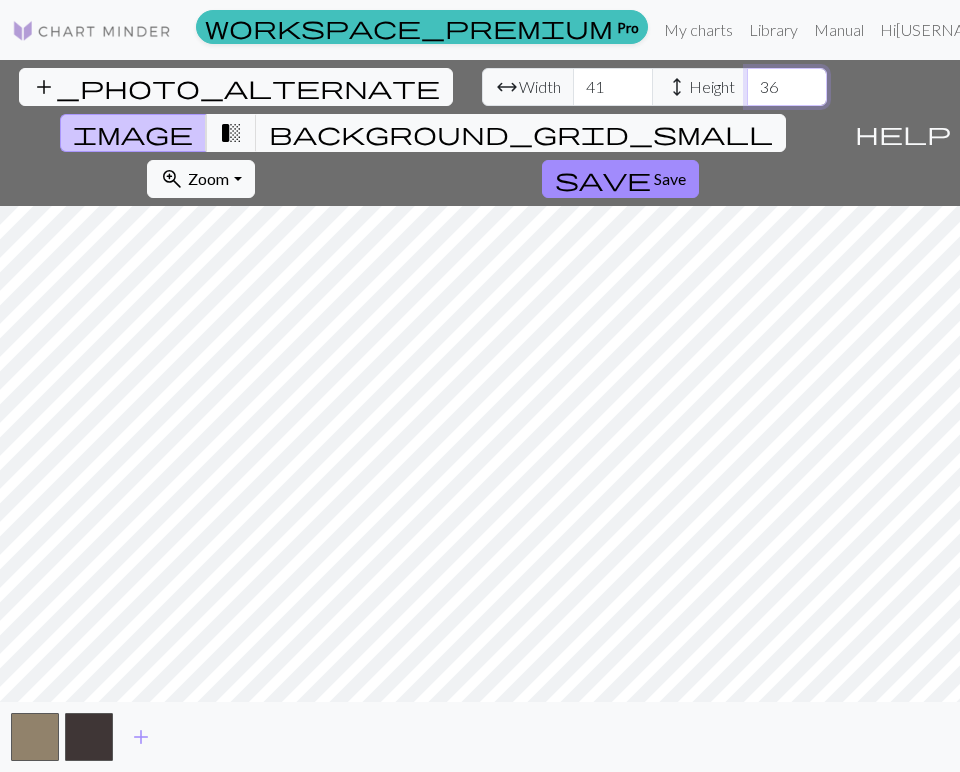 type on "36" 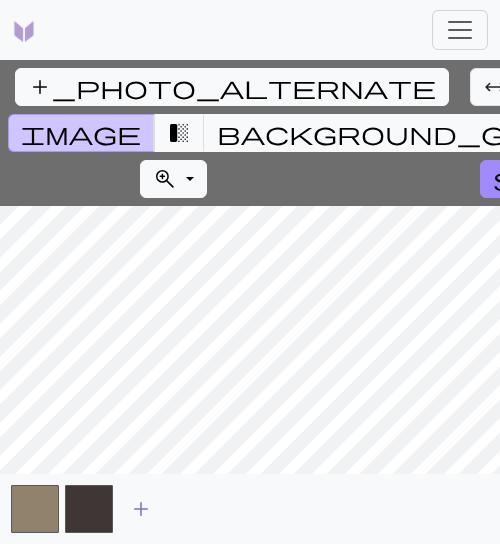 click on "add" at bounding box center (141, 509) 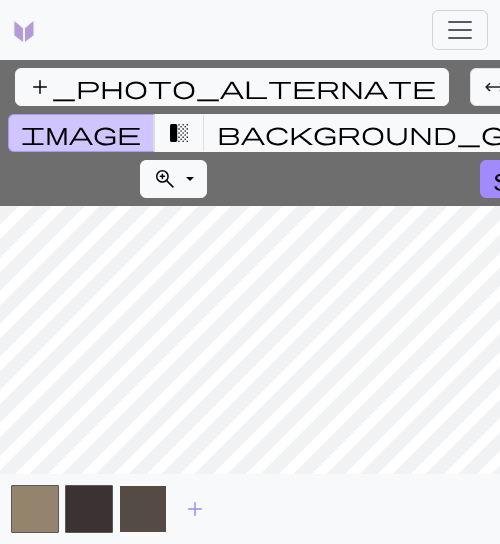 click at bounding box center [143, 509] 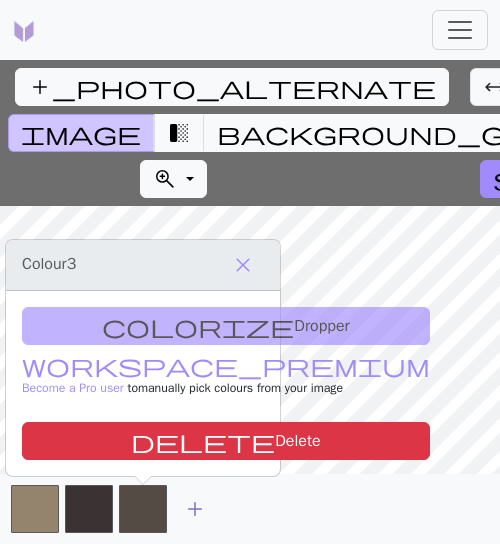 click on "add" at bounding box center [195, 509] 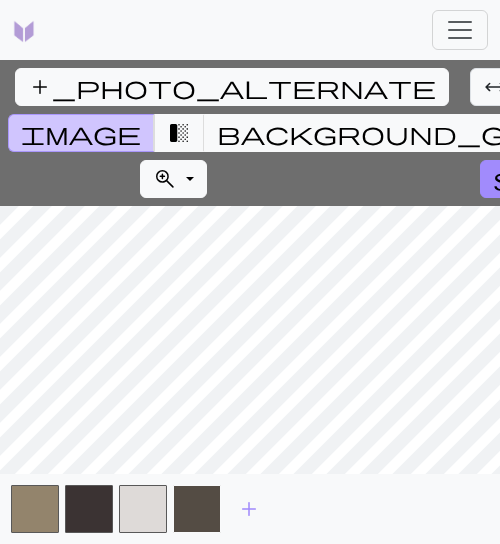 click at bounding box center [197, 509] 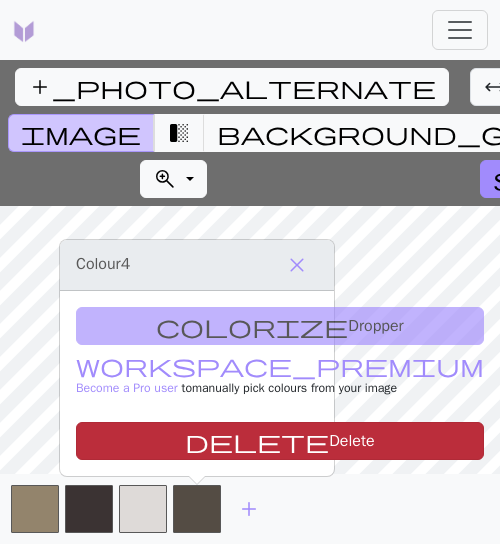 click on "delete Delete" at bounding box center [280, 441] 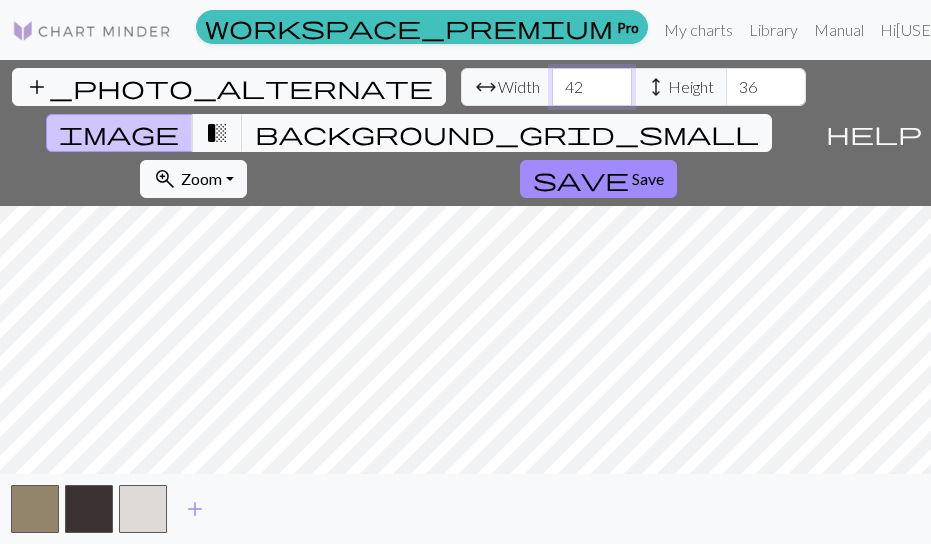 click on "42" at bounding box center (592, 87) 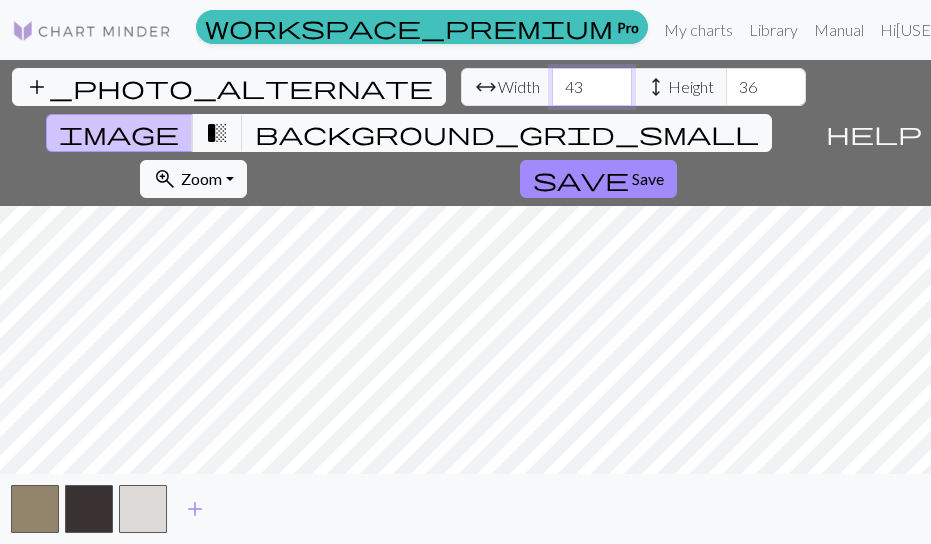 click on "43" at bounding box center (592, 87) 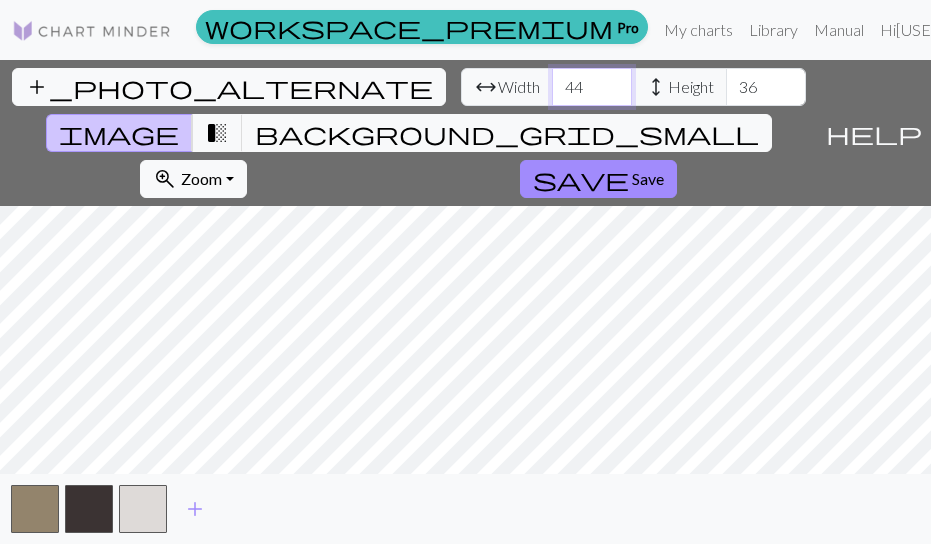 click on "44" at bounding box center (592, 87) 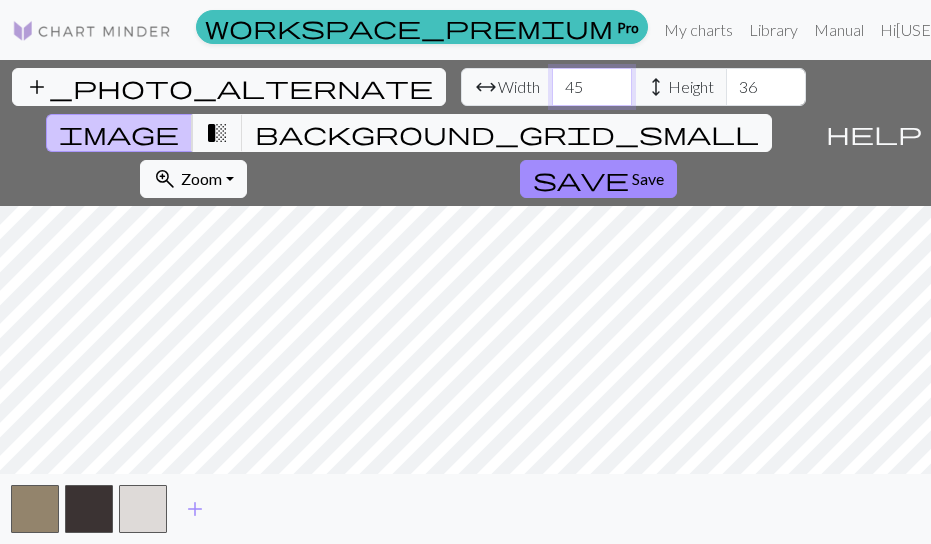 click on "45" at bounding box center [592, 87] 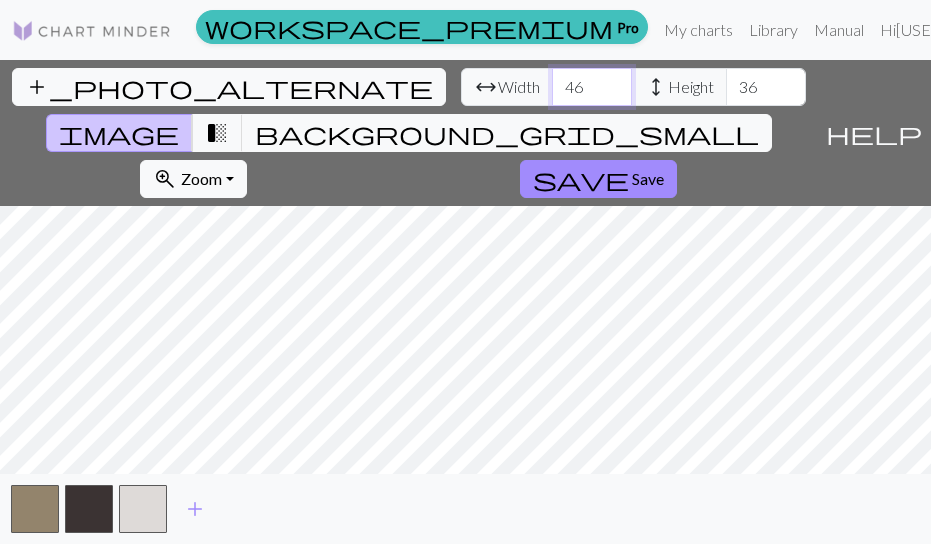 click on "46" at bounding box center [592, 87] 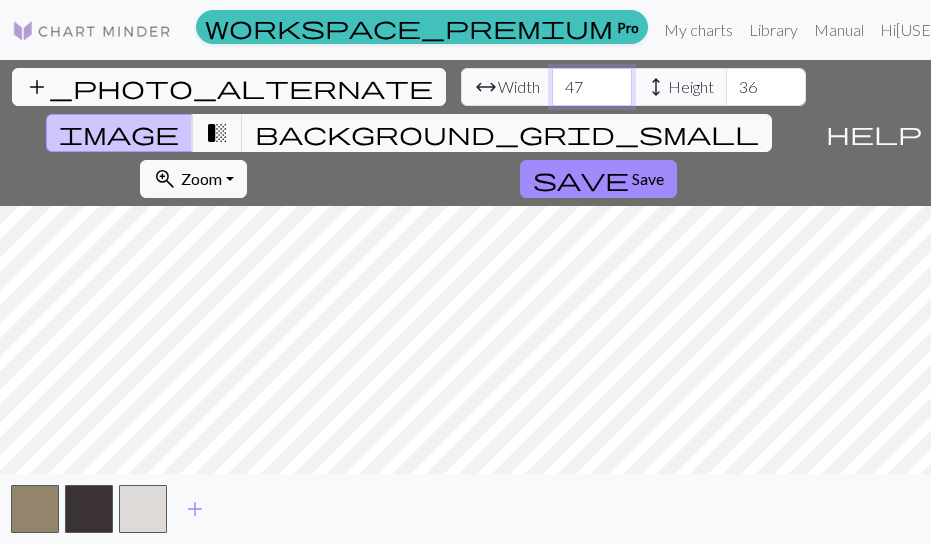 click on "47" at bounding box center [592, 87] 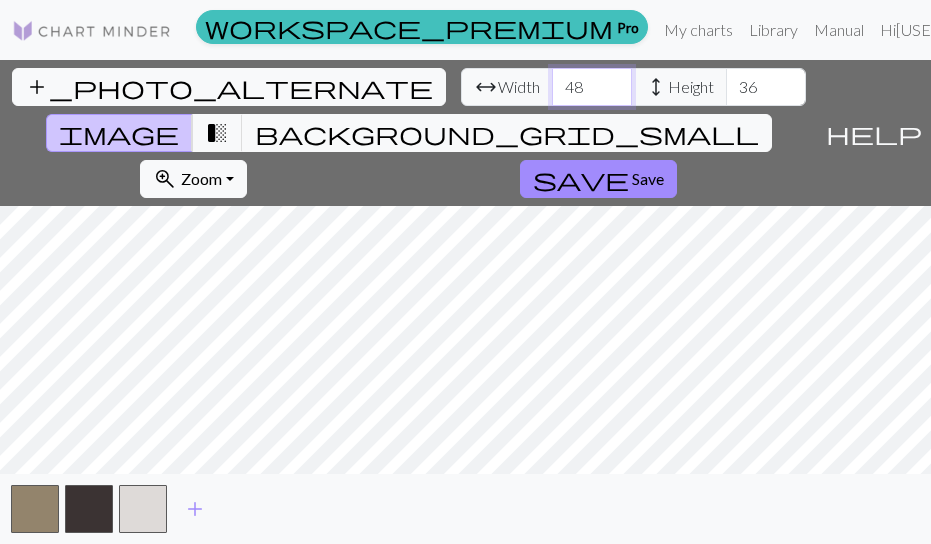 click on "48" at bounding box center (592, 87) 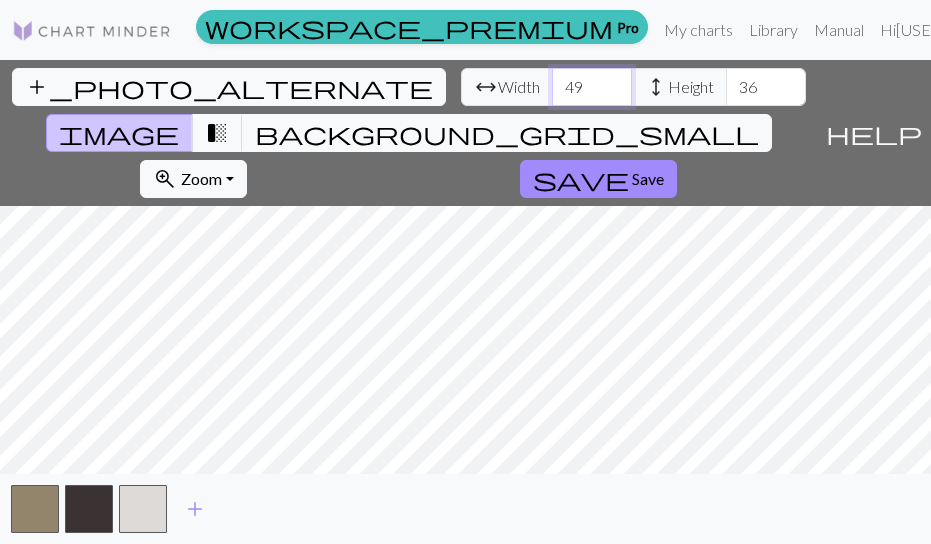 click on "49" at bounding box center [592, 87] 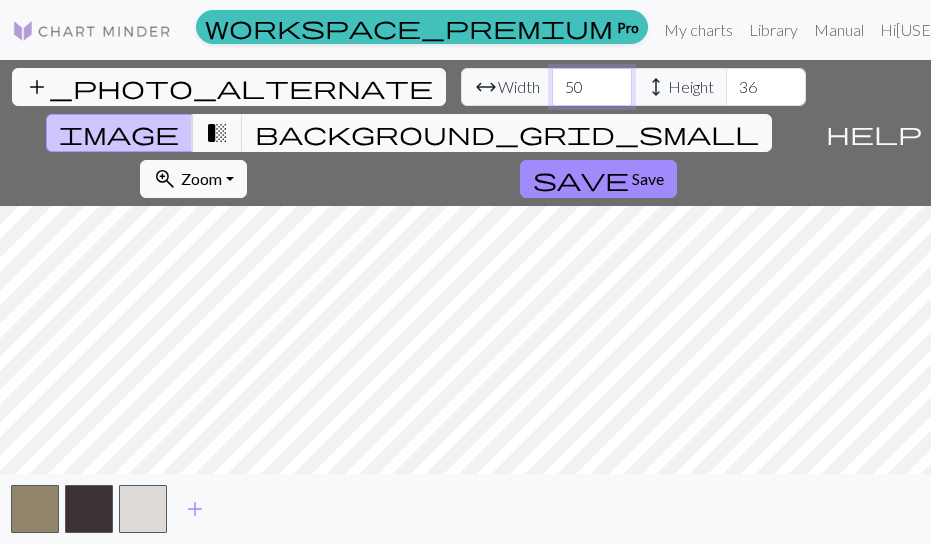 type on "50" 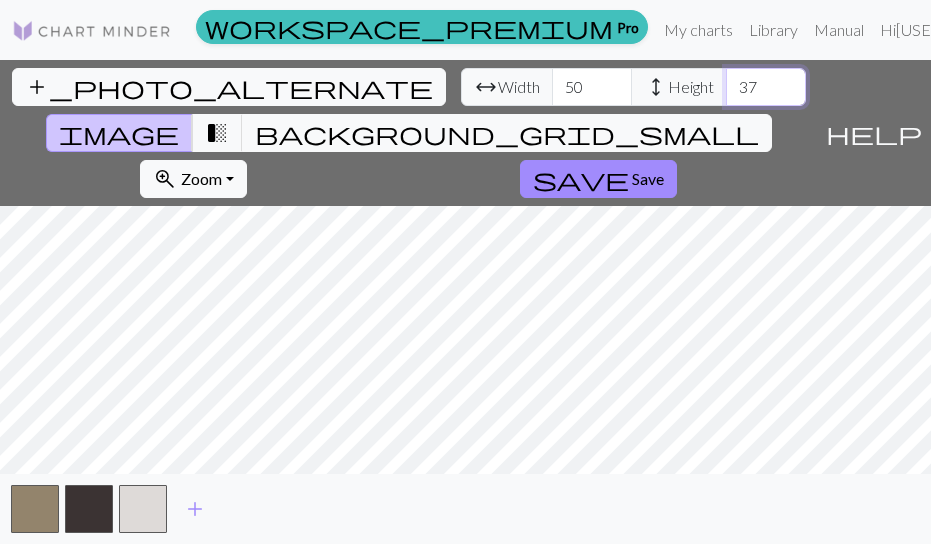 click on "37" at bounding box center (766, 87) 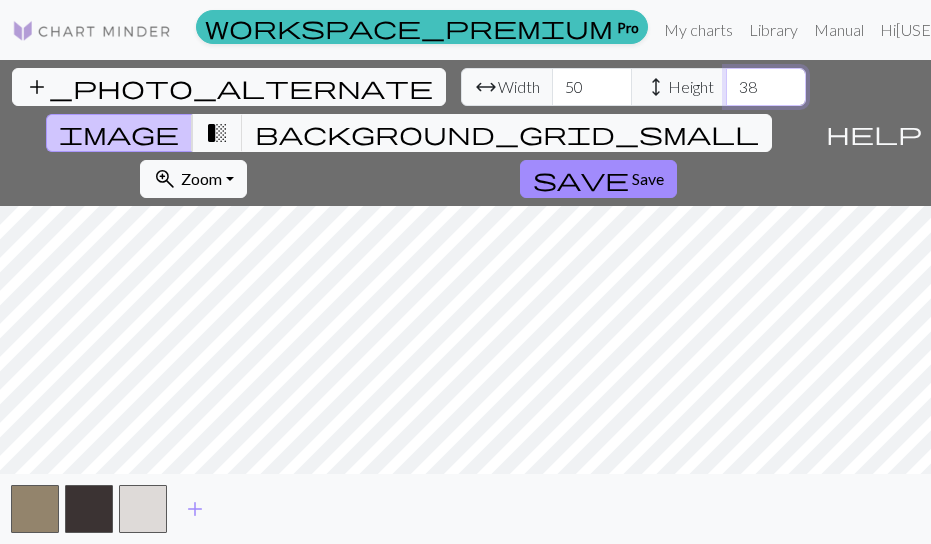 click on "38" at bounding box center (766, 87) 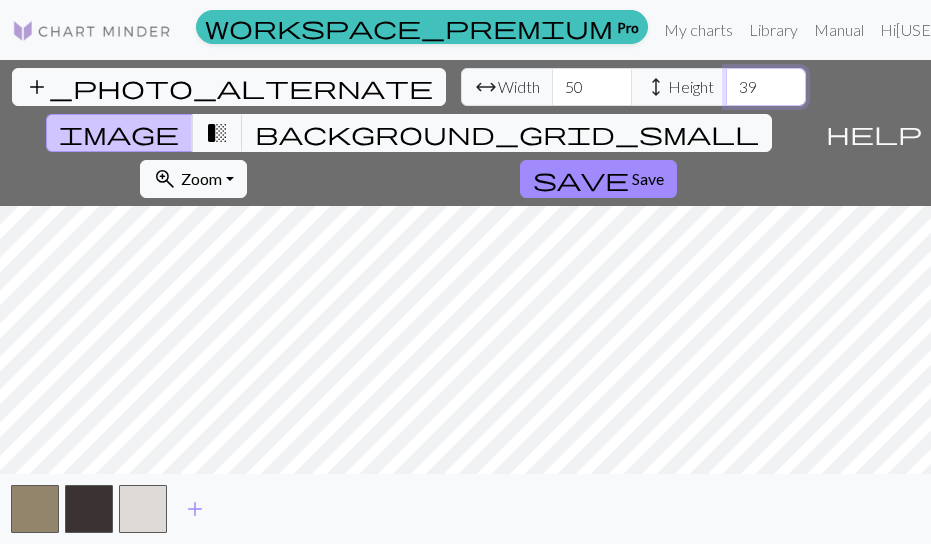 click on "39" at bounding box center (766, 87) 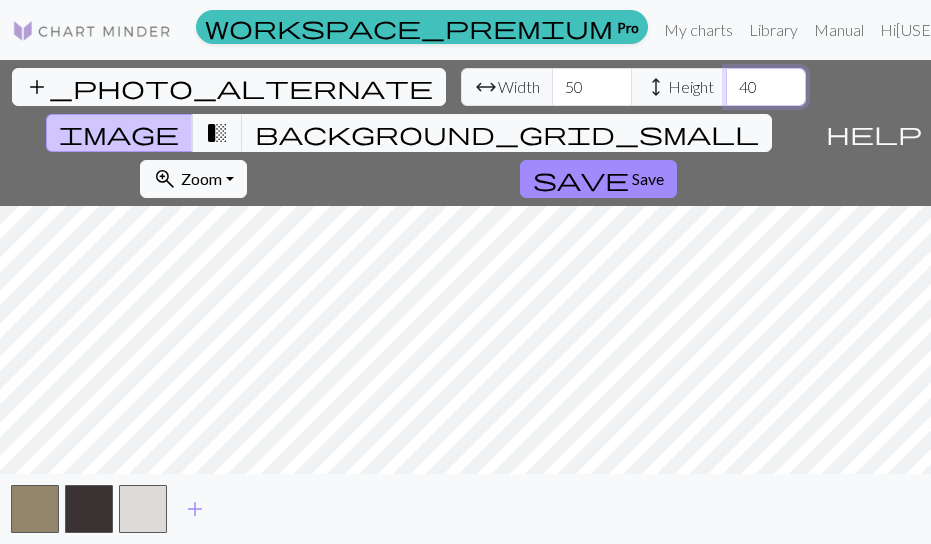 click on "40" at bounding box center [766, 87] 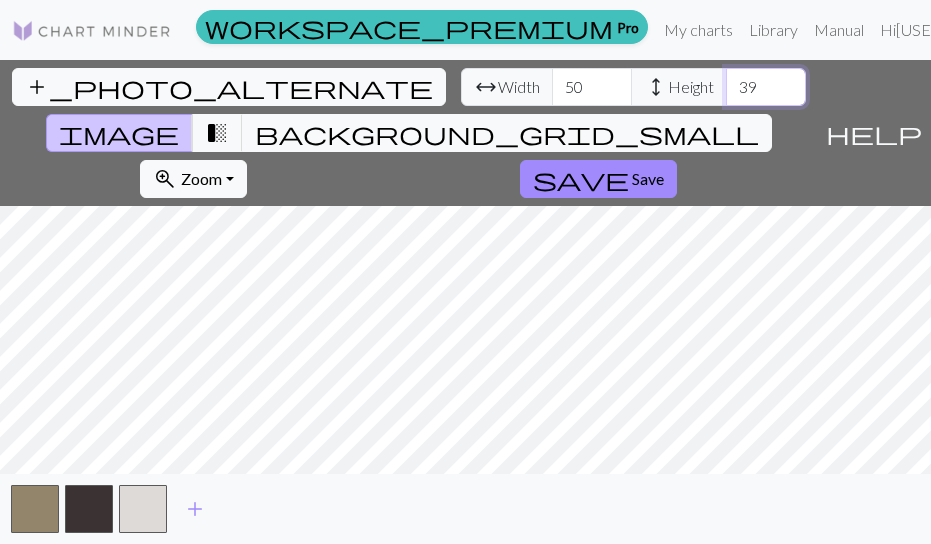 click on "39" at bounding box center [766, 87] 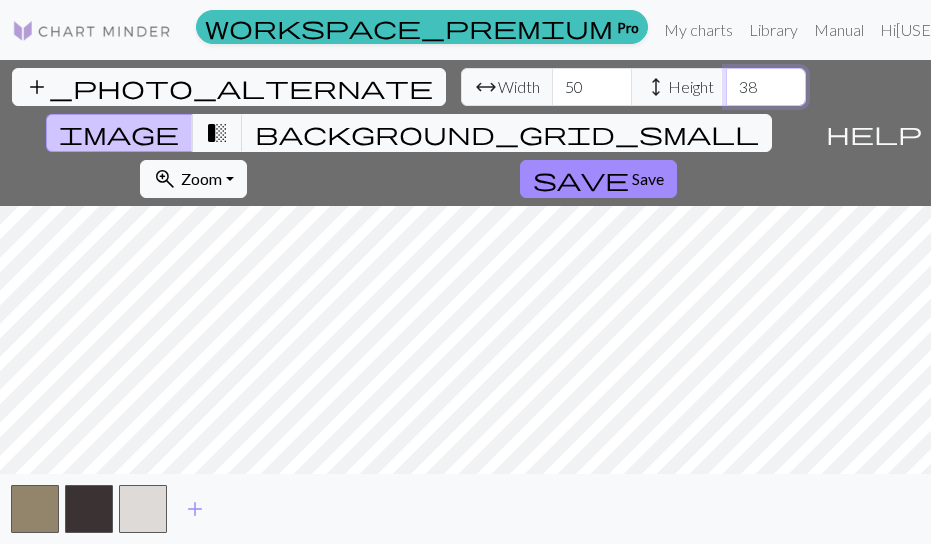 click on "38" at bounding box center [766, 87] 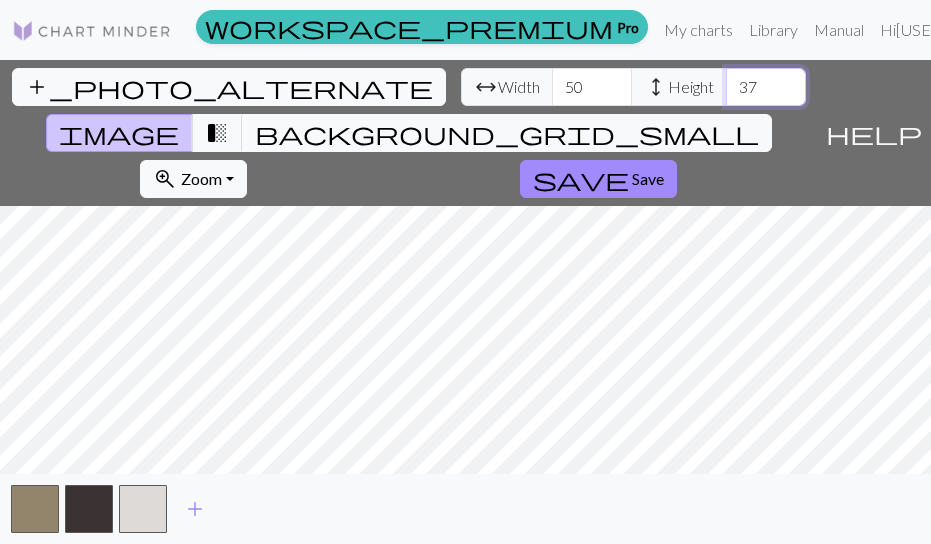 click on "37" at bounding box center (766, 87) 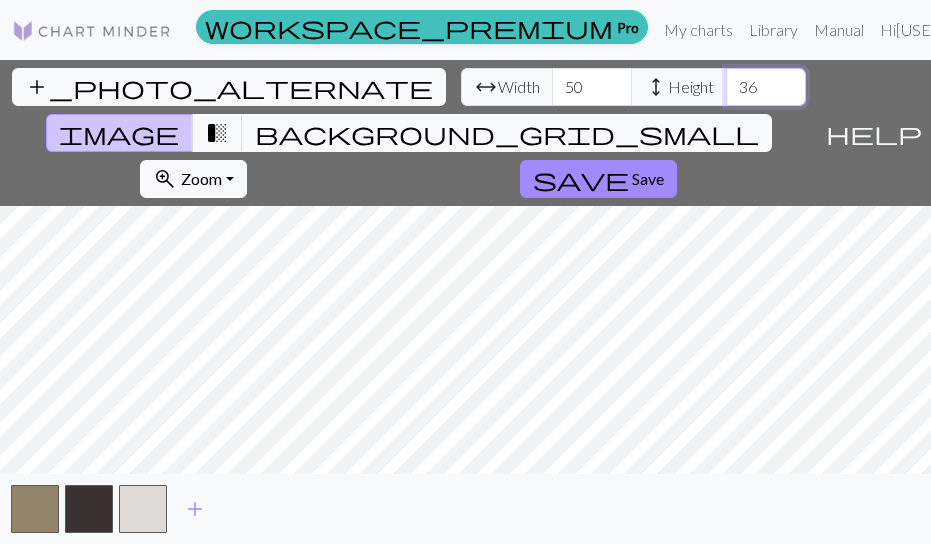 click on "36" at bounding box center (766, 87) 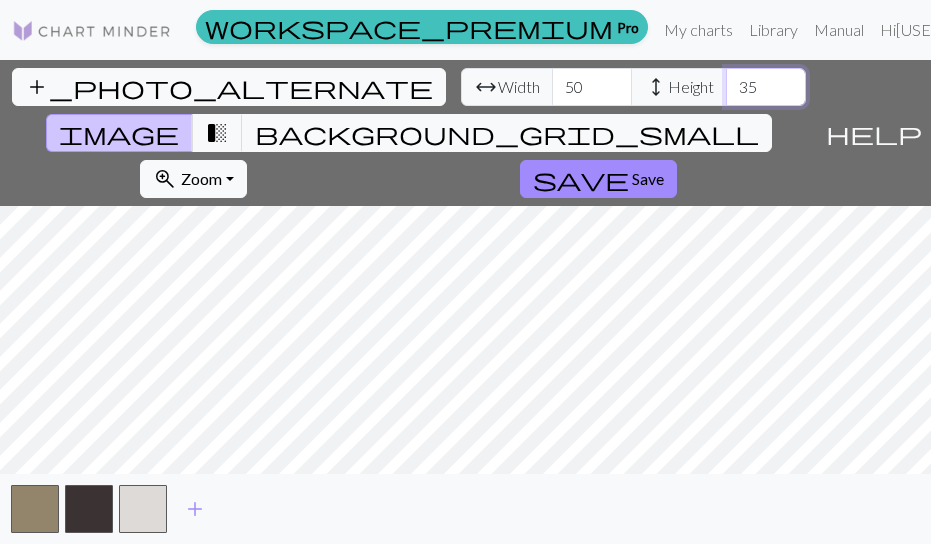 type on "35" 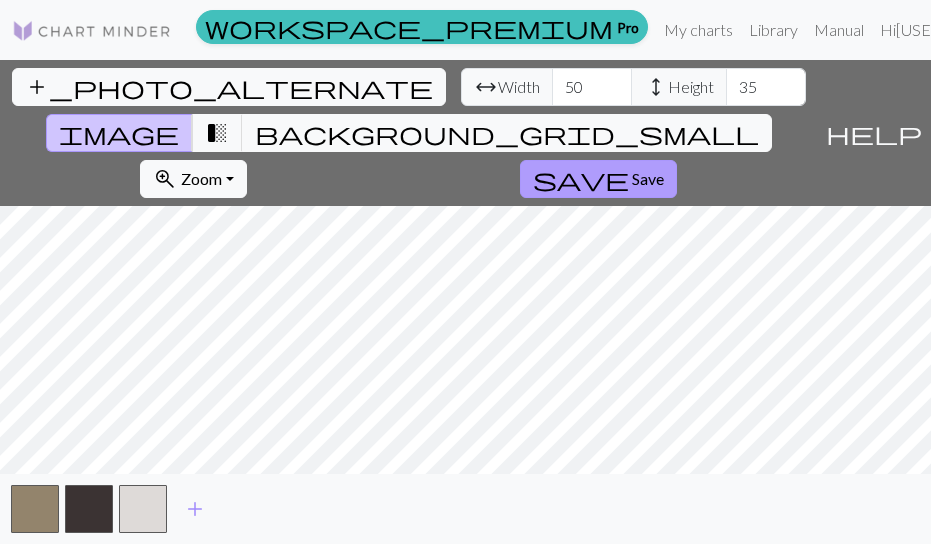 click on "Save" at bounding box center [648, 178] 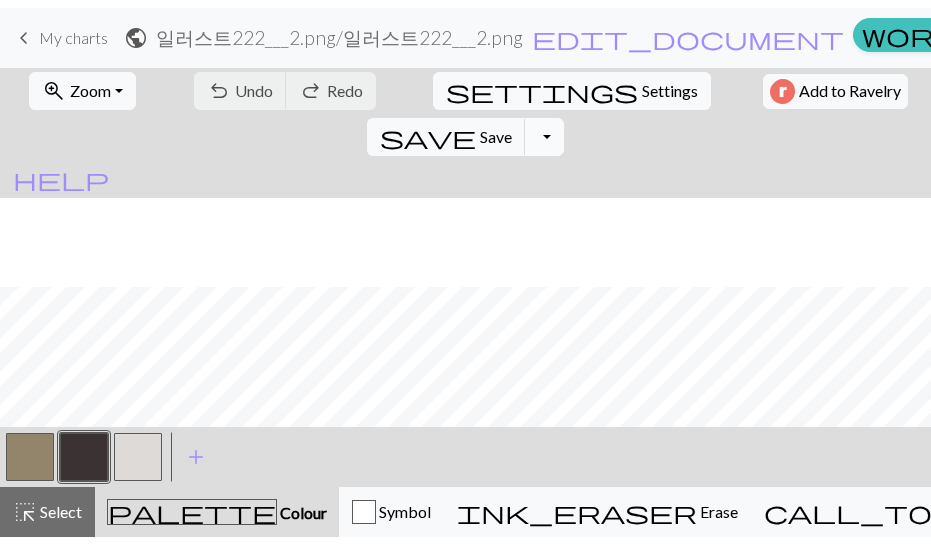 scroll, scrollTop: 300, scrollLeft: 0, axis: vertical 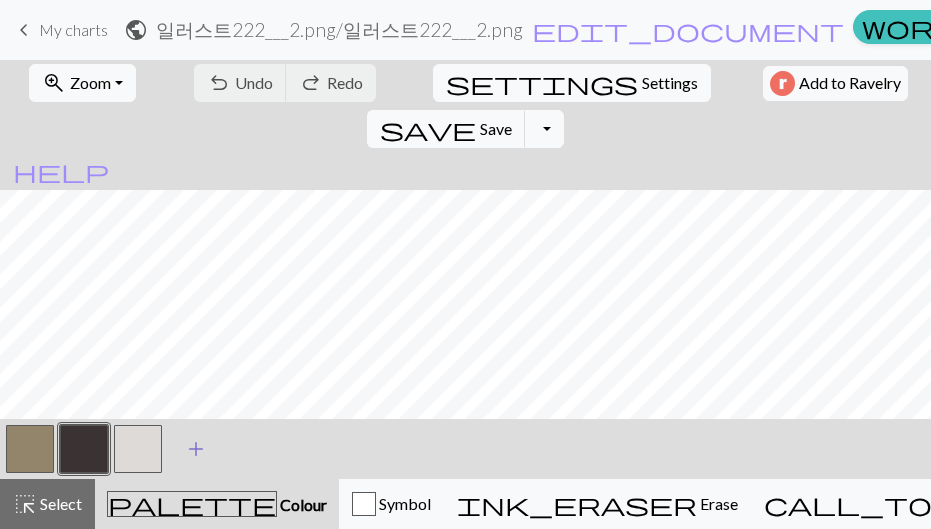 drag, startPoint x: 147, startPoint y: 446, endPoint x: 190, endPoint y: 446, distance: 43 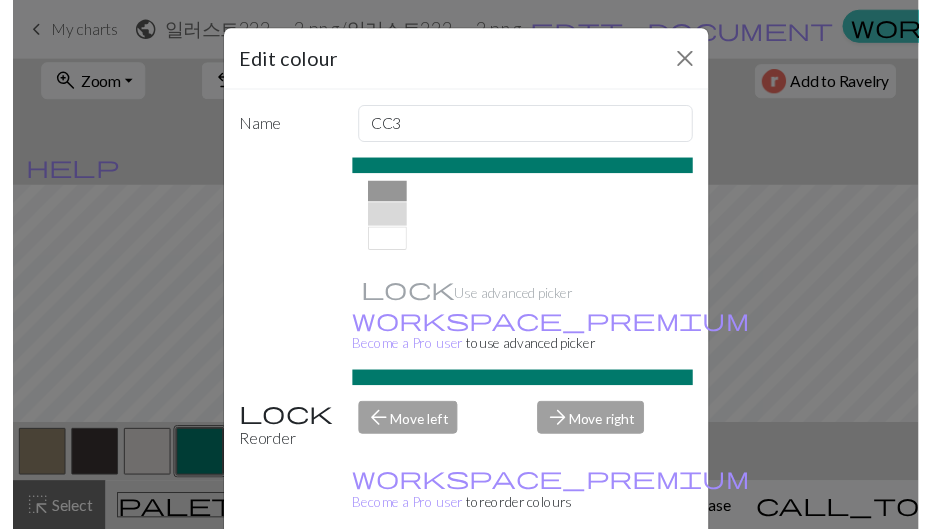 scroll, scrollTop: 374, scrollLeft: 0, axis: vertical 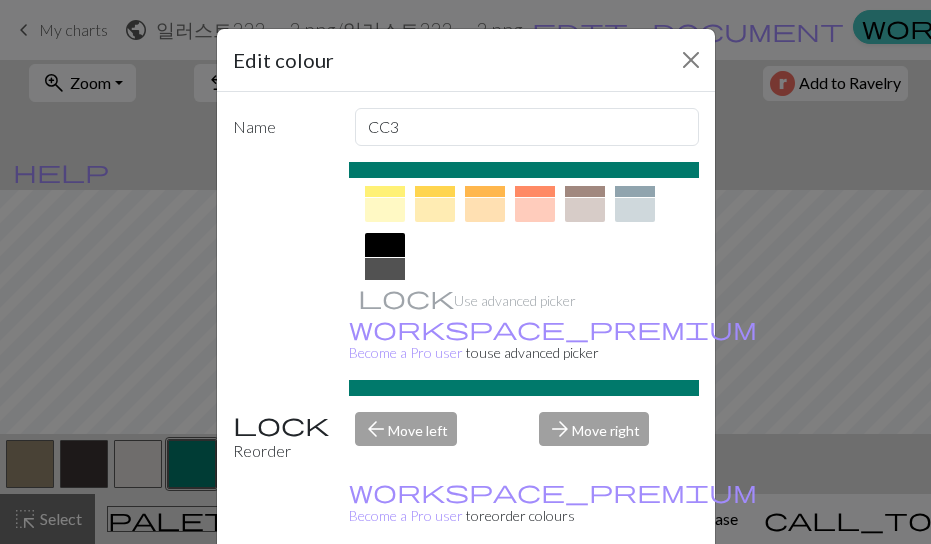 click at bounding box center (385, 245) 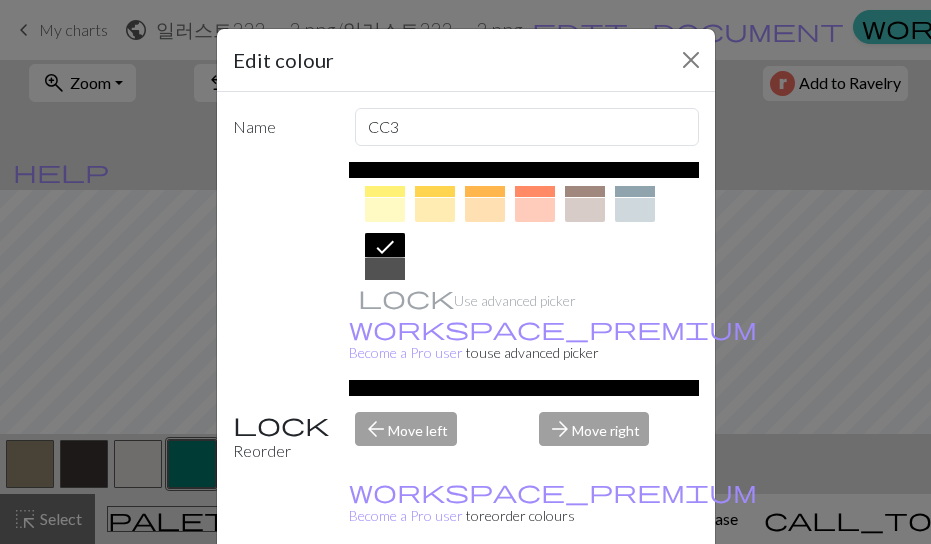 click on "Done" at bounding box center (586, 595) 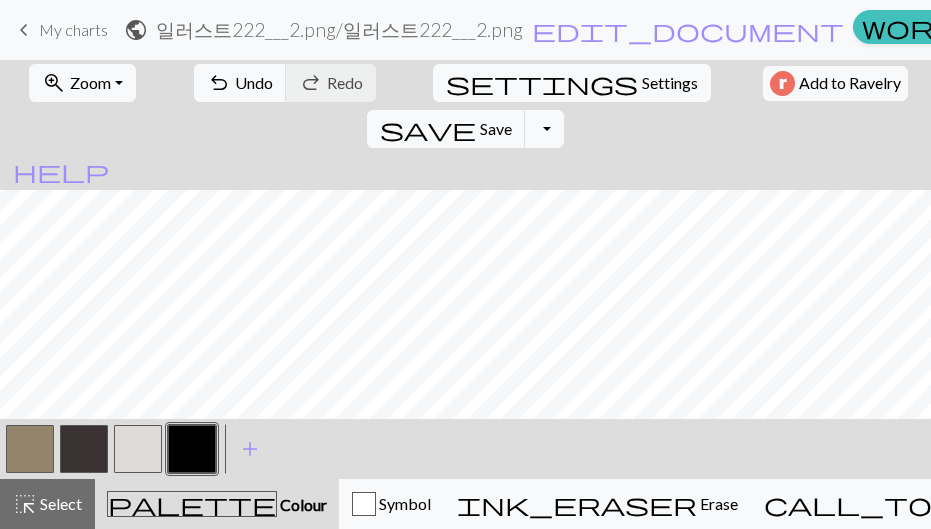 scroll, scrollTop: 100, scrollLeft: 0, axis: vertical 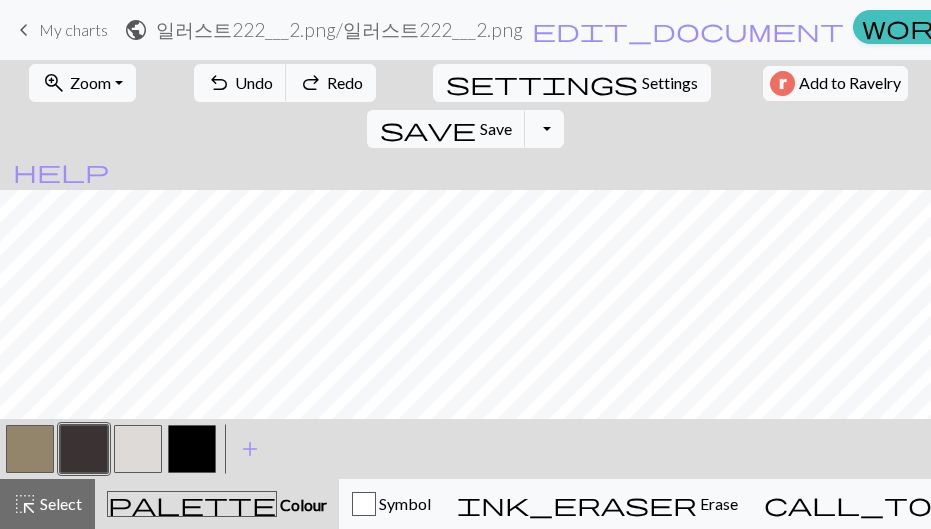 click at bounding box center (192, 449) 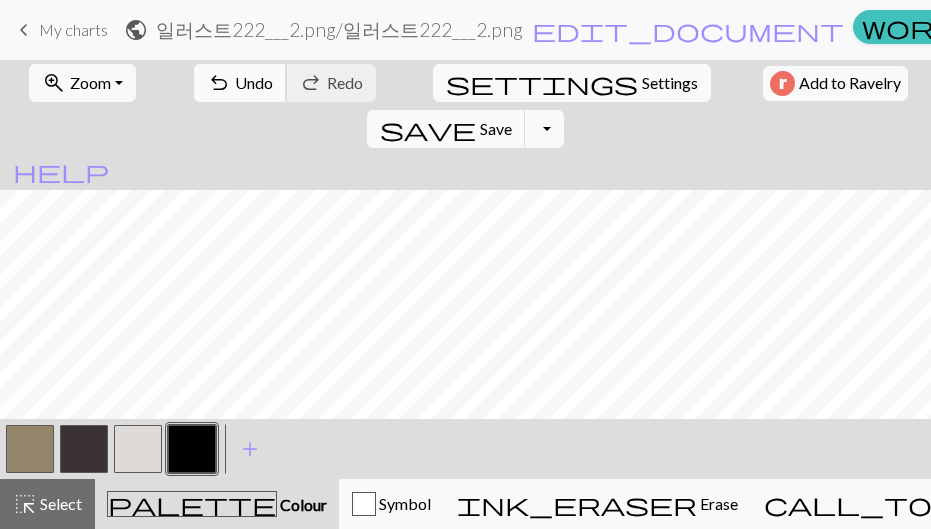 click on "Undo" at bounding box center (254, 82) 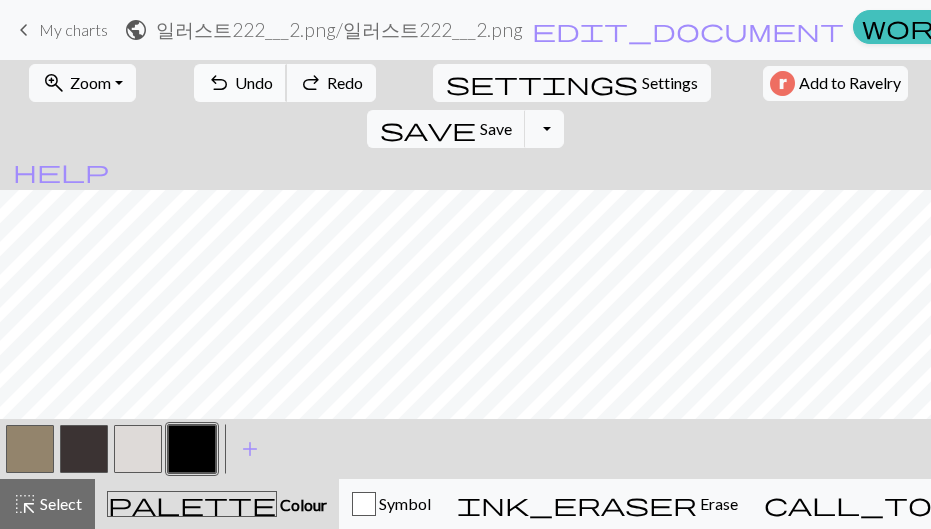 click on "Undo" at bounding box center (254, 82) 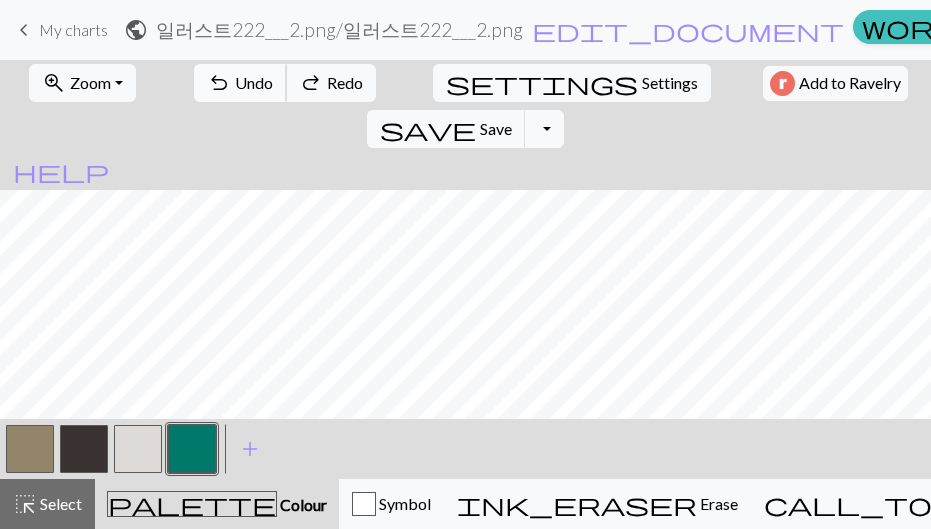 click on "Undo" at bounding box center (254, 82) 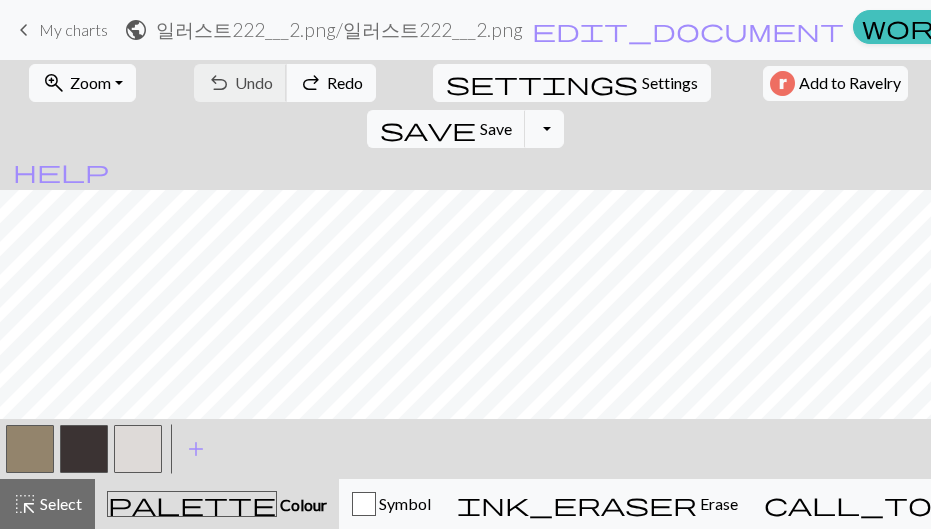 click on "undo Undo Undo redo Redo Redo" at bounding box center (285, 83) 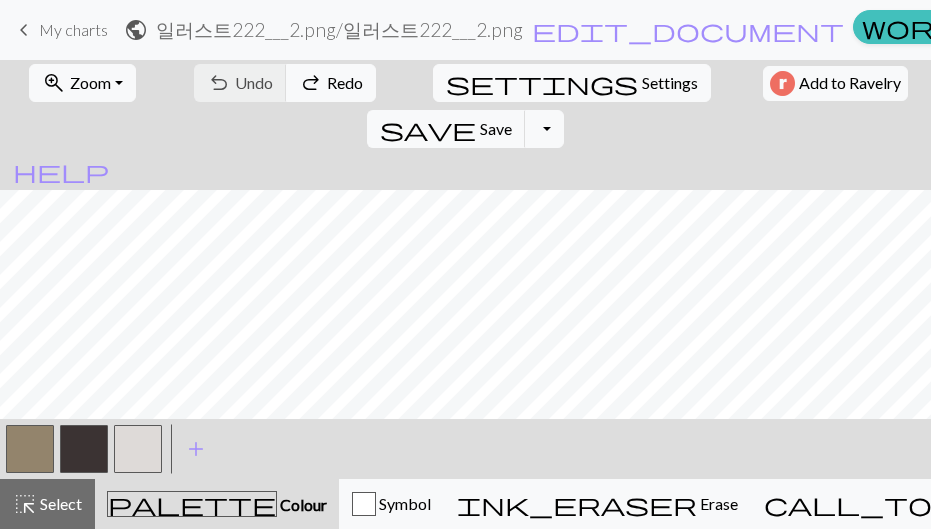 click on "My charts" at bounding box center [73, 29] 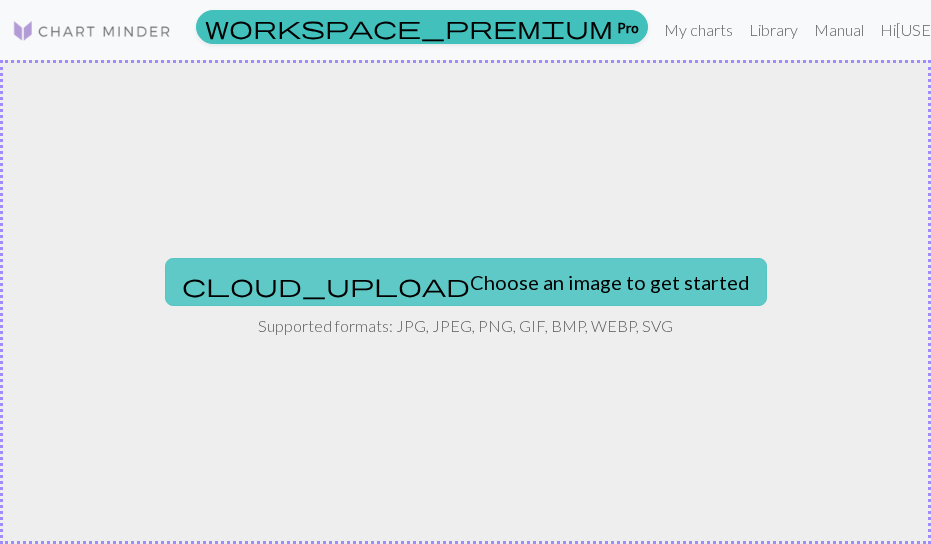 click on "cloud_upload  Choose an image to get started" at bounding box center (466, 282) 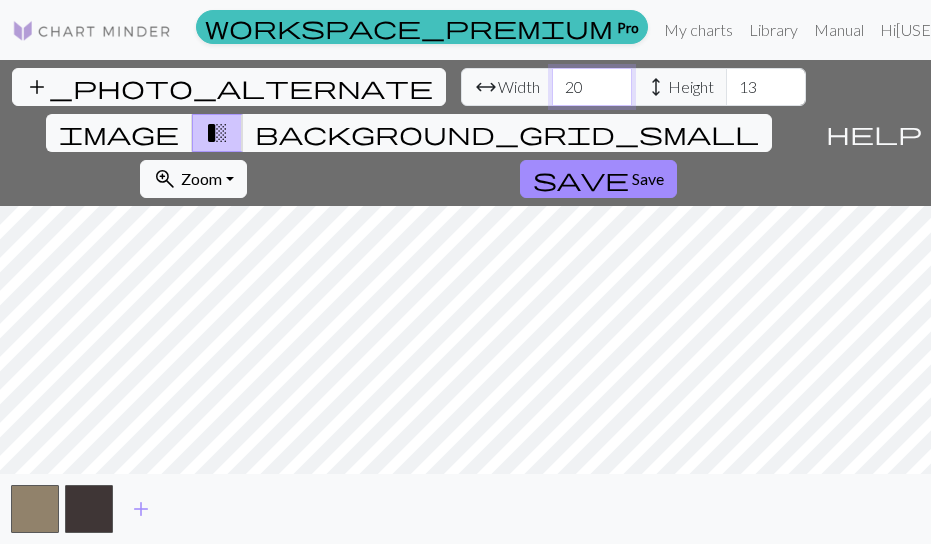drag, startPoint x: 222, startPoint y: 86, endPoint x: 143, endPoint y: 84, distance: 79.025314 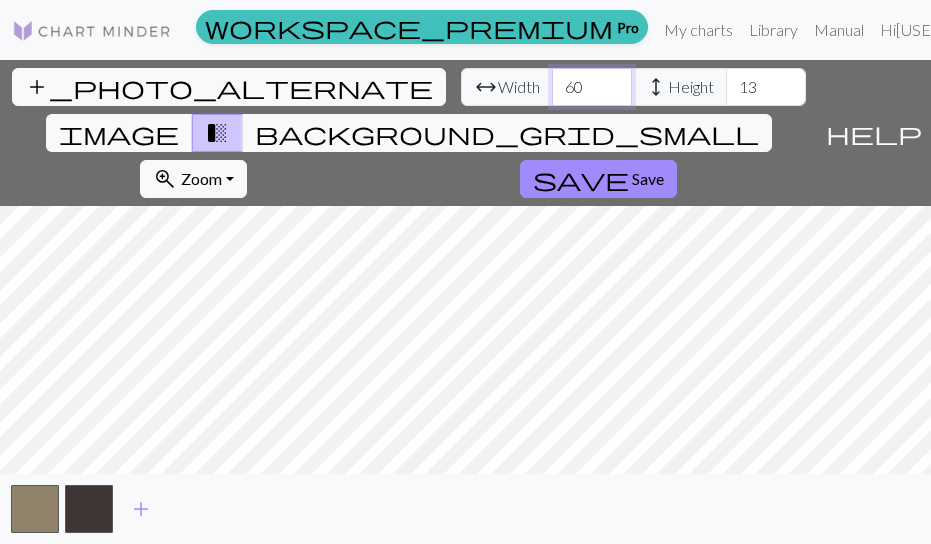 type on "60" 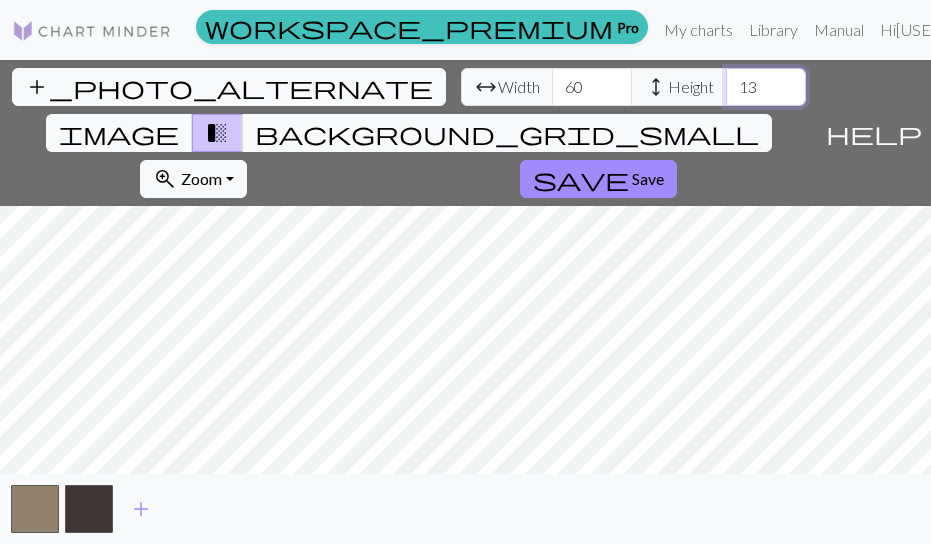 drag, startPoint x: 395, startPoint y: 76, endPoint x: 288, endPoint y: 73, distance: 107.042046 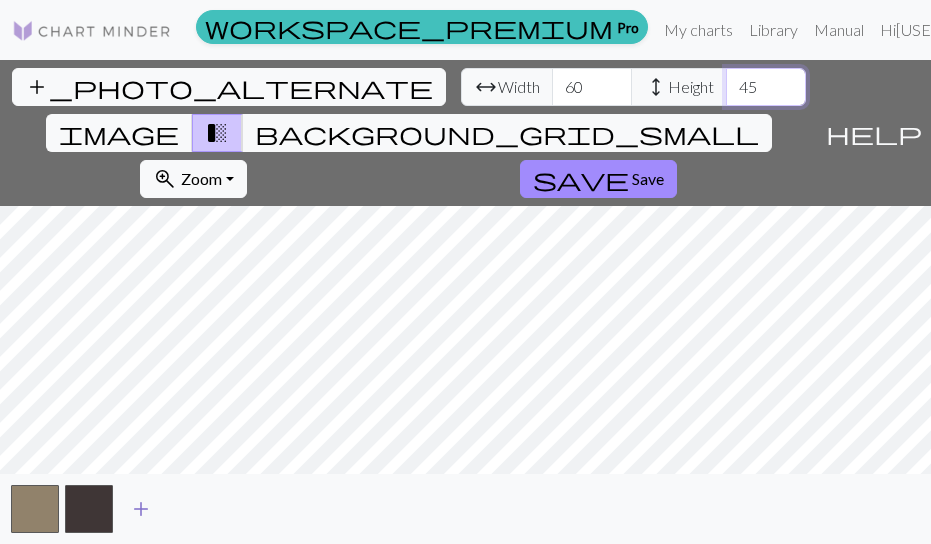 type on "45" 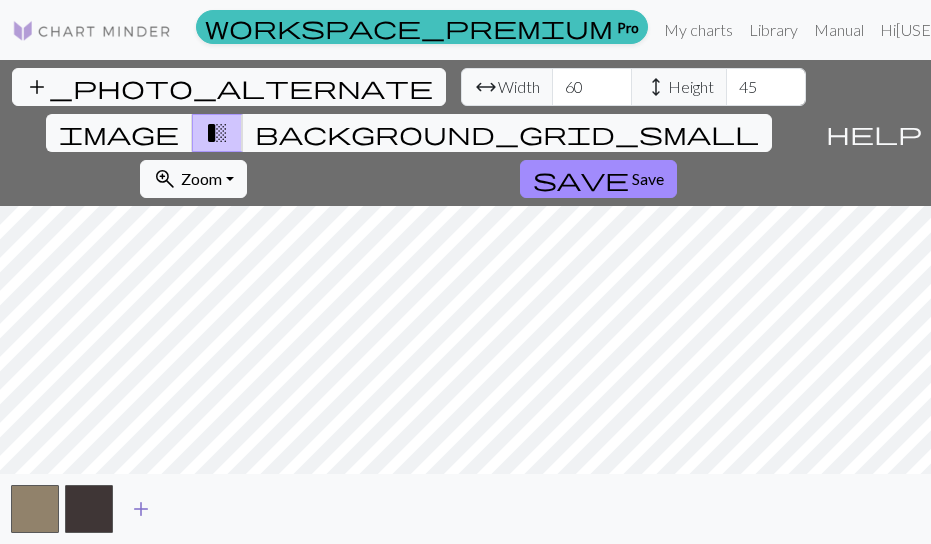 click on "add" at bounding box center [141, 509] 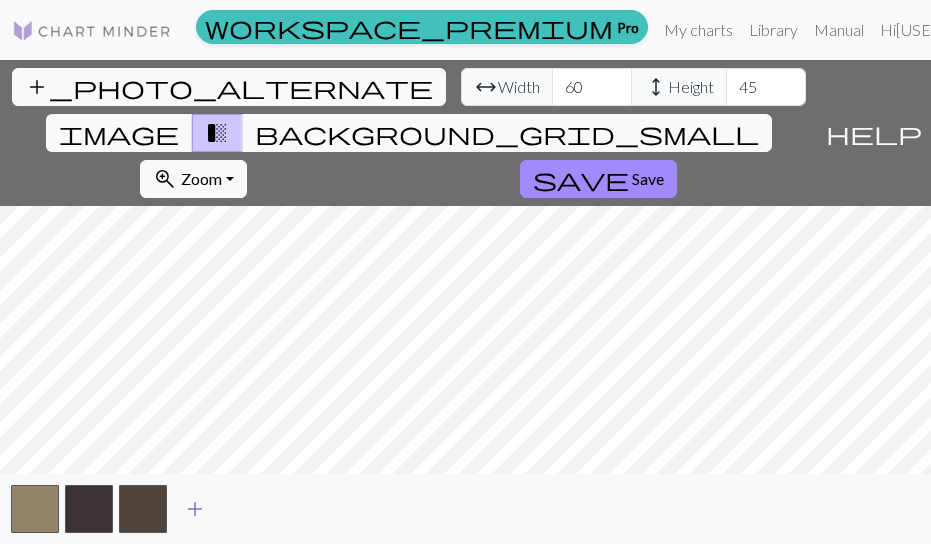 click on "add" at bounding box center (195, 509) 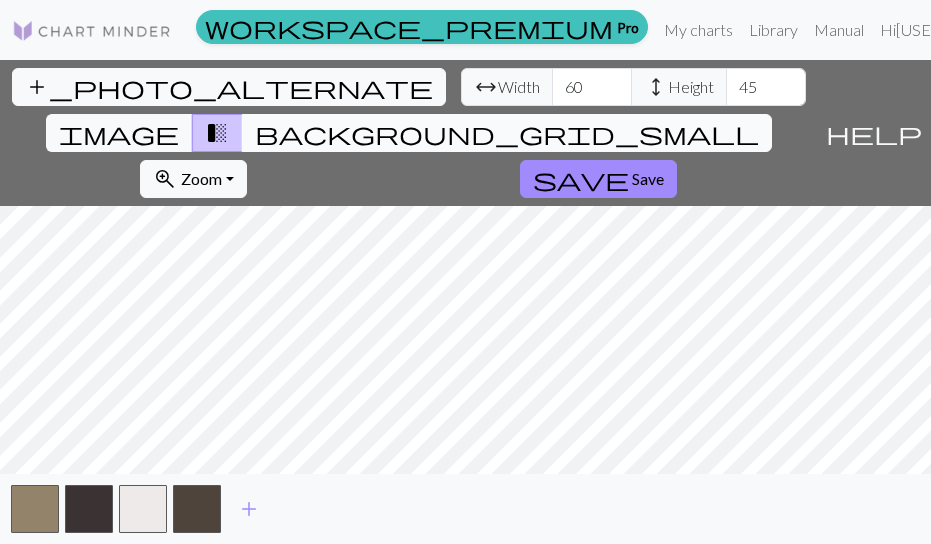 click on "background_grid_small" at bounding box center (507, 133) 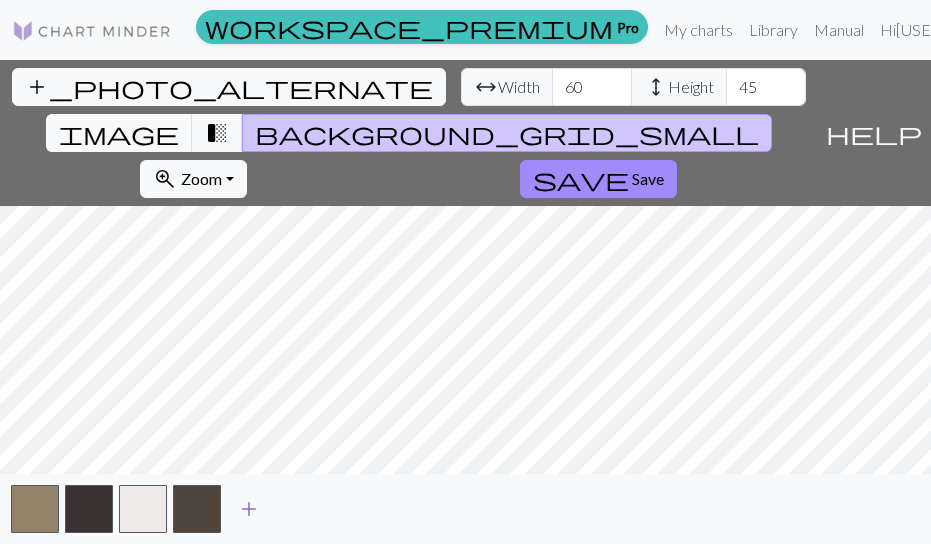 click on "add" at bounding box center (249, 509) 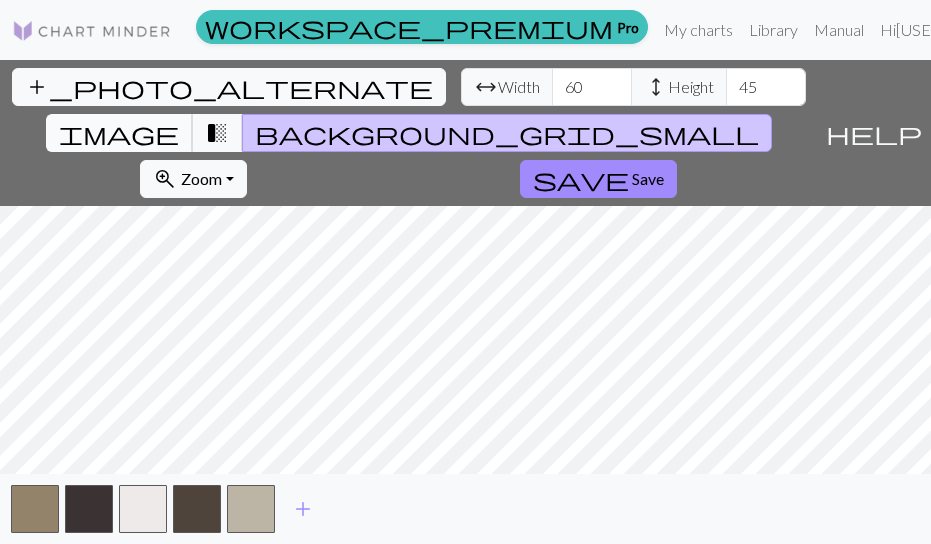 click on "image" at bounding box center (119, 133) 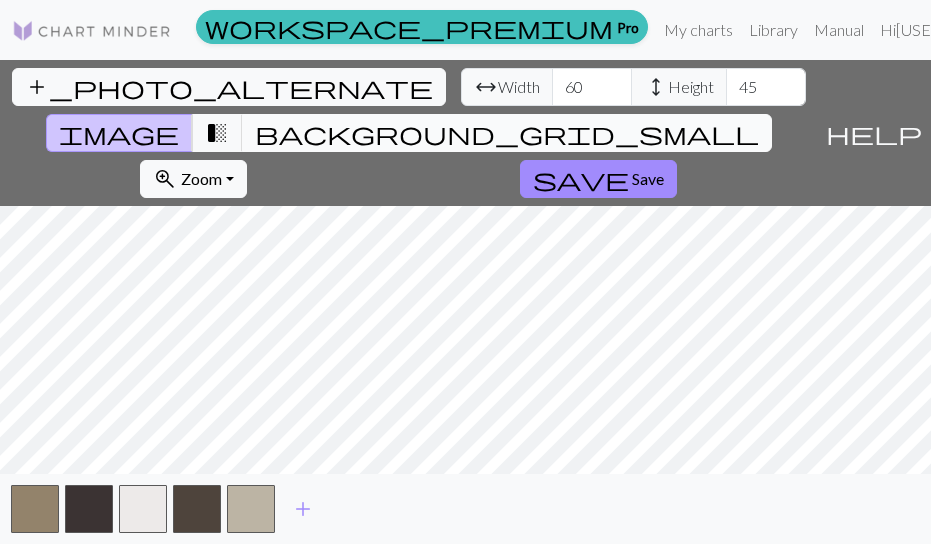click on "background_grid_small" at bounding box center (507, 133) 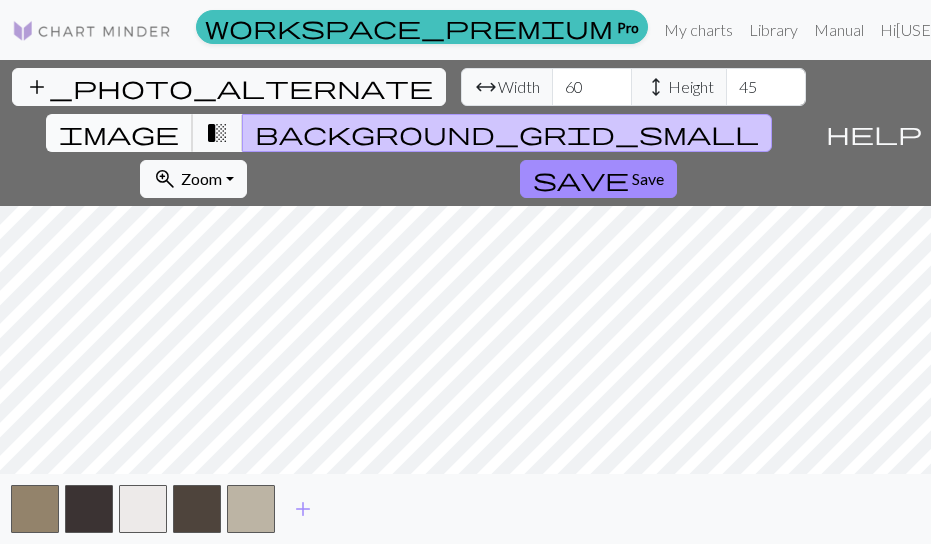 click on "image" at bounding box center (119, 133) 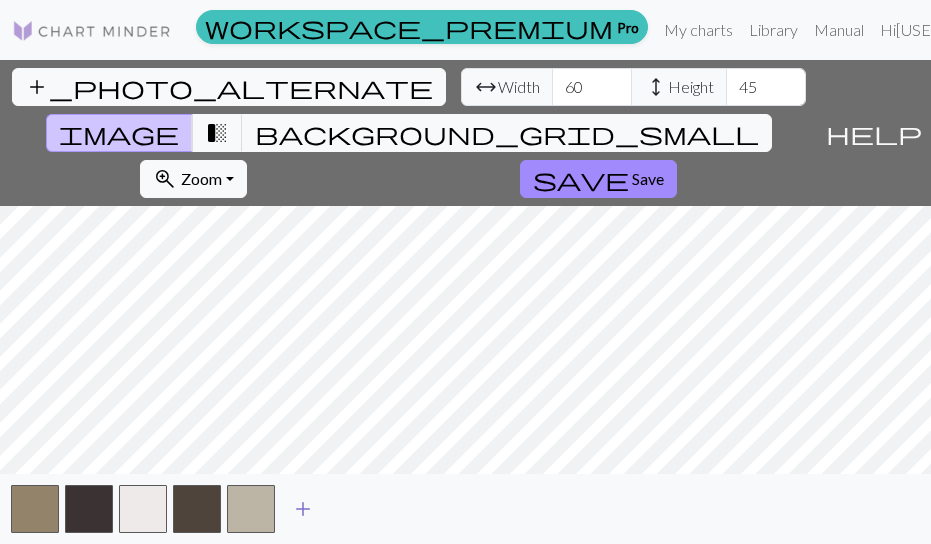 click on "add" at bounding box center (303, 509) 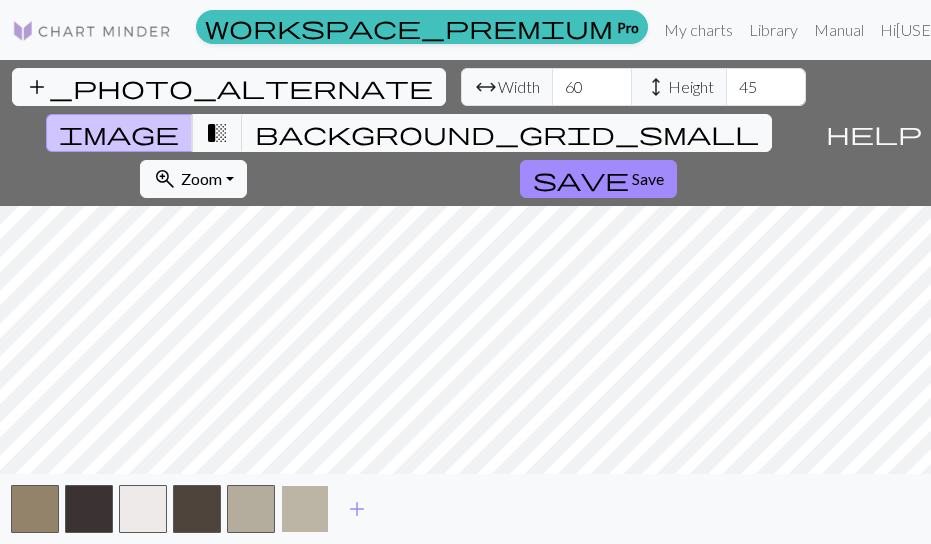 click at bounding box center [305, 509] 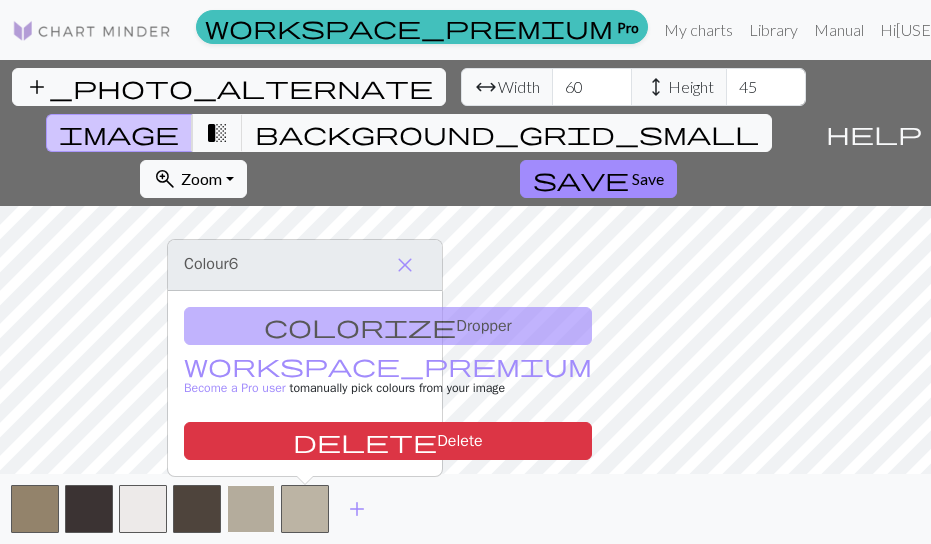 click at bounding box center [251, 509] 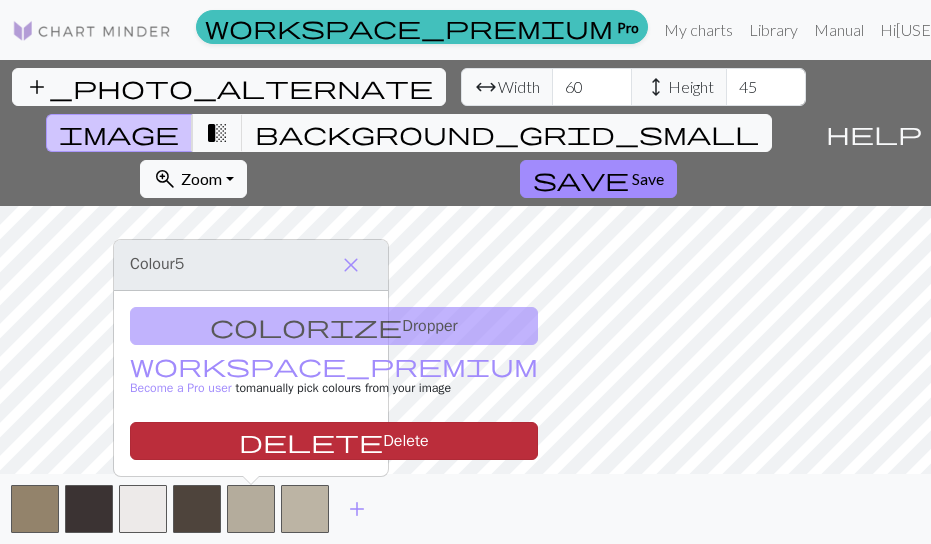 click on "delete Delete" at bounding box center (334, 441) 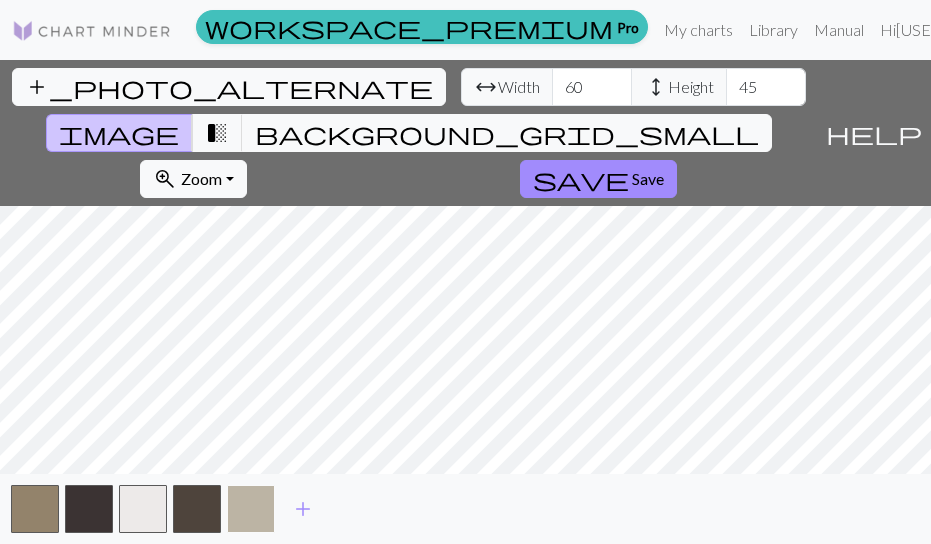 click at bounding box center (251, 509) 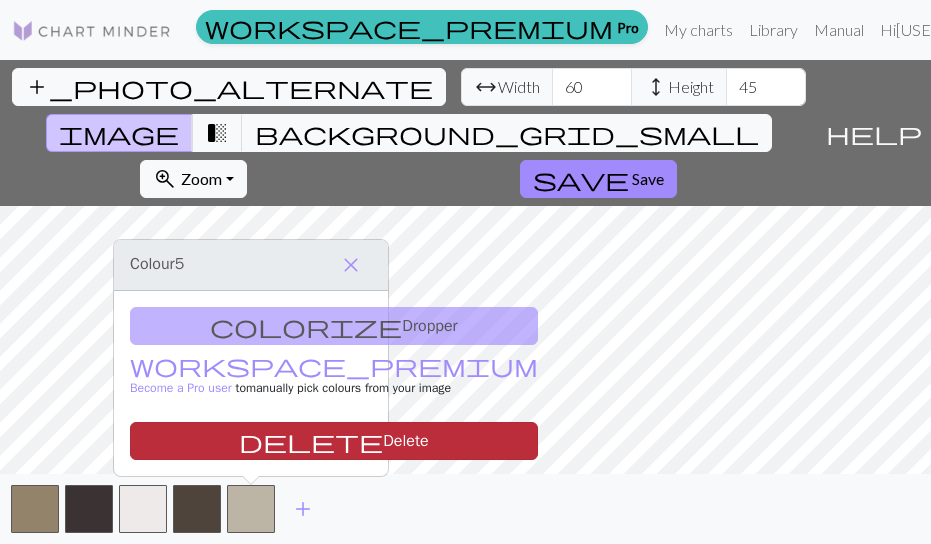 click on "delete Delete" at bounding box center [334, 441] 